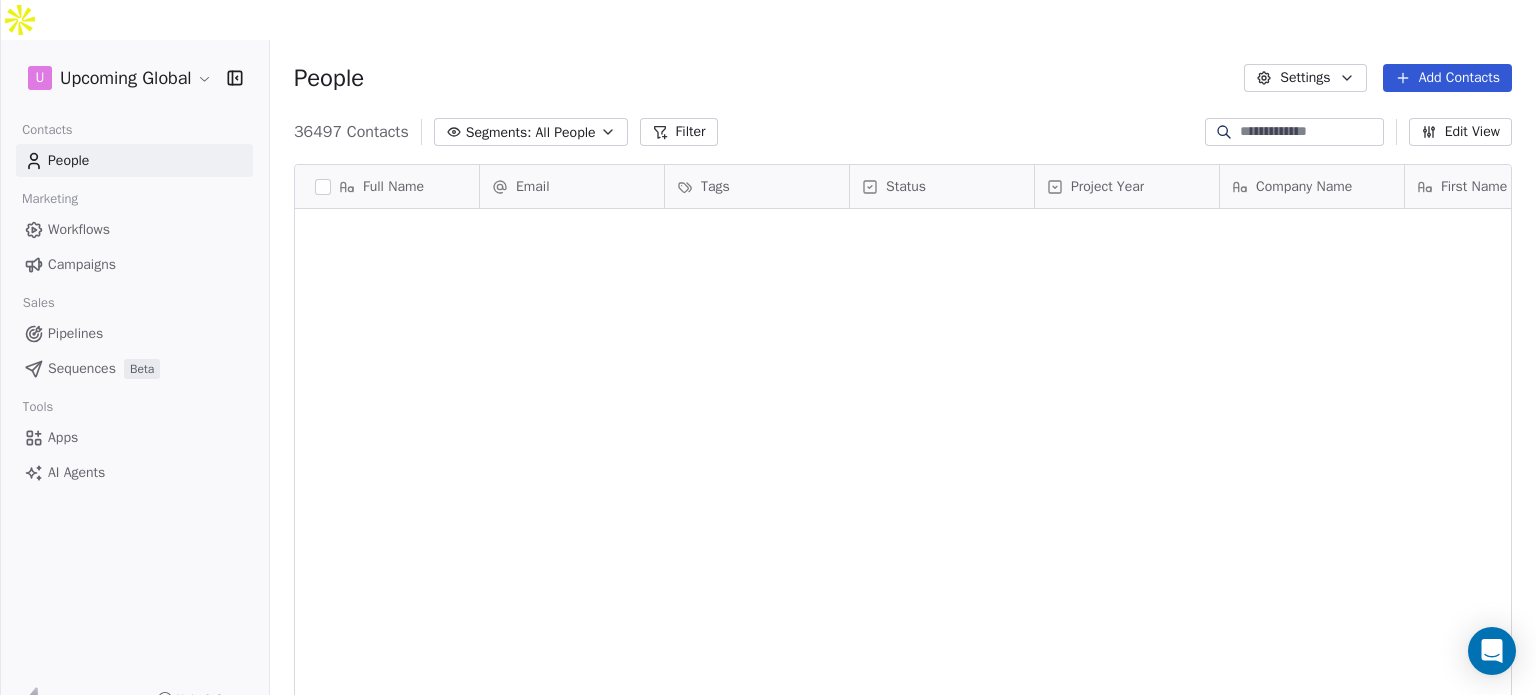 scroll, scrollTop: 0, scrollLeft: 0, axis: both 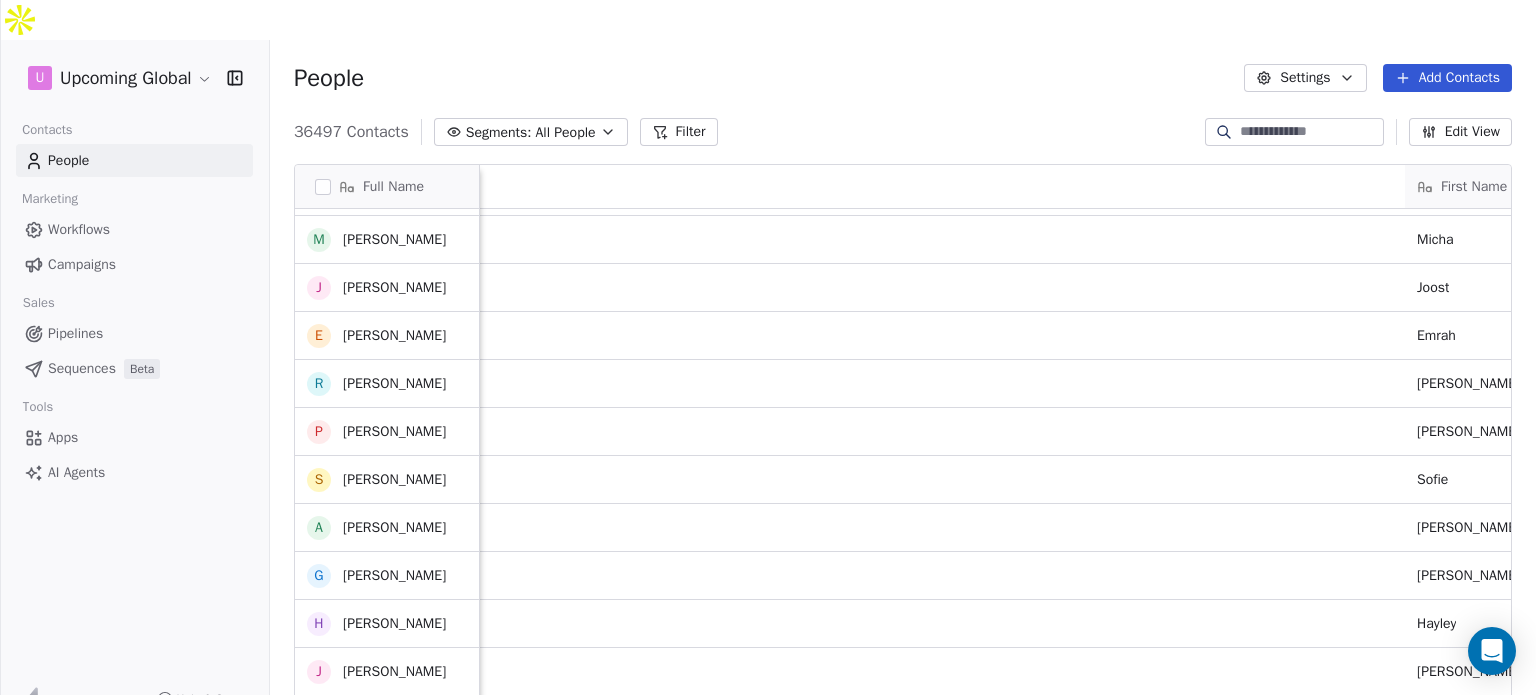 drag, startPoint x: 704, startPoint y: 685, endPoint x: 1212, endPoint y: 658, distance: 508.717 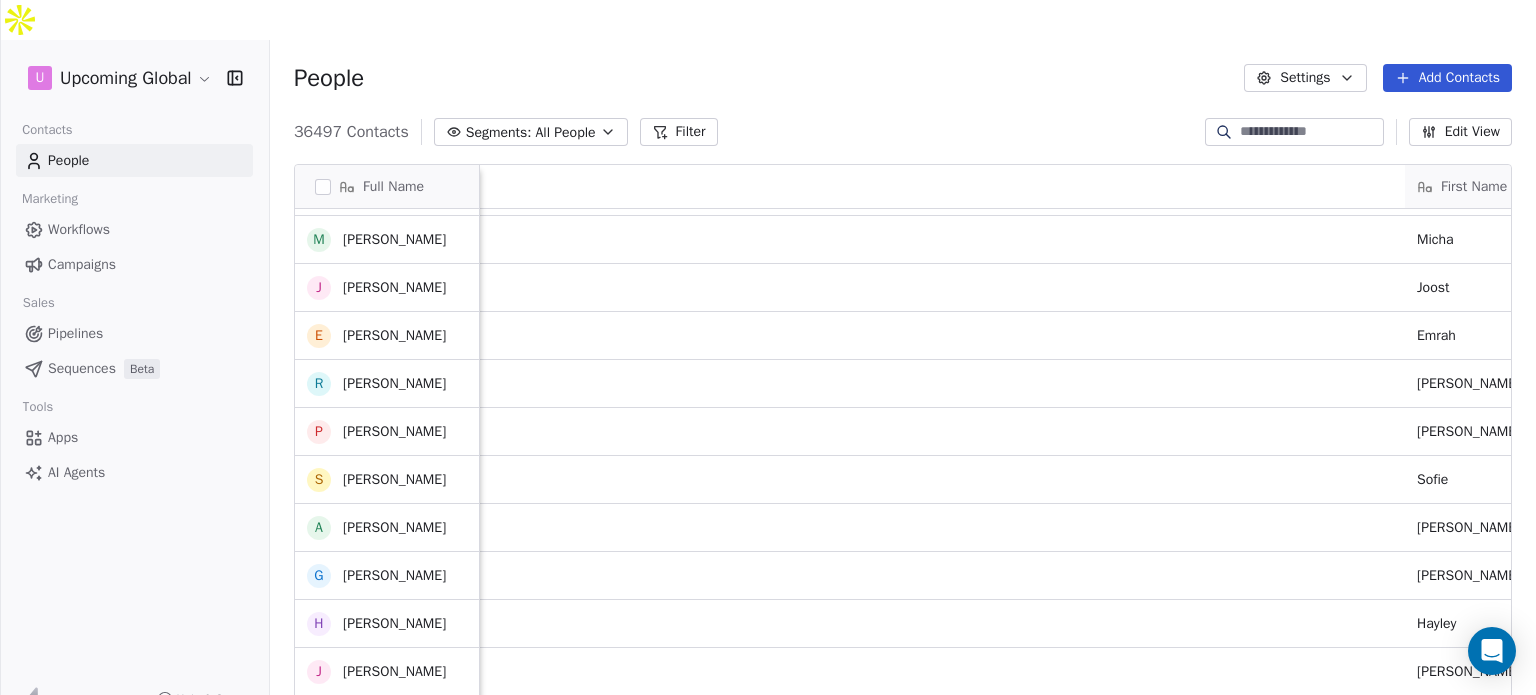 scroll, scrollTop: 15, scrollLeft: 1655, axis: both 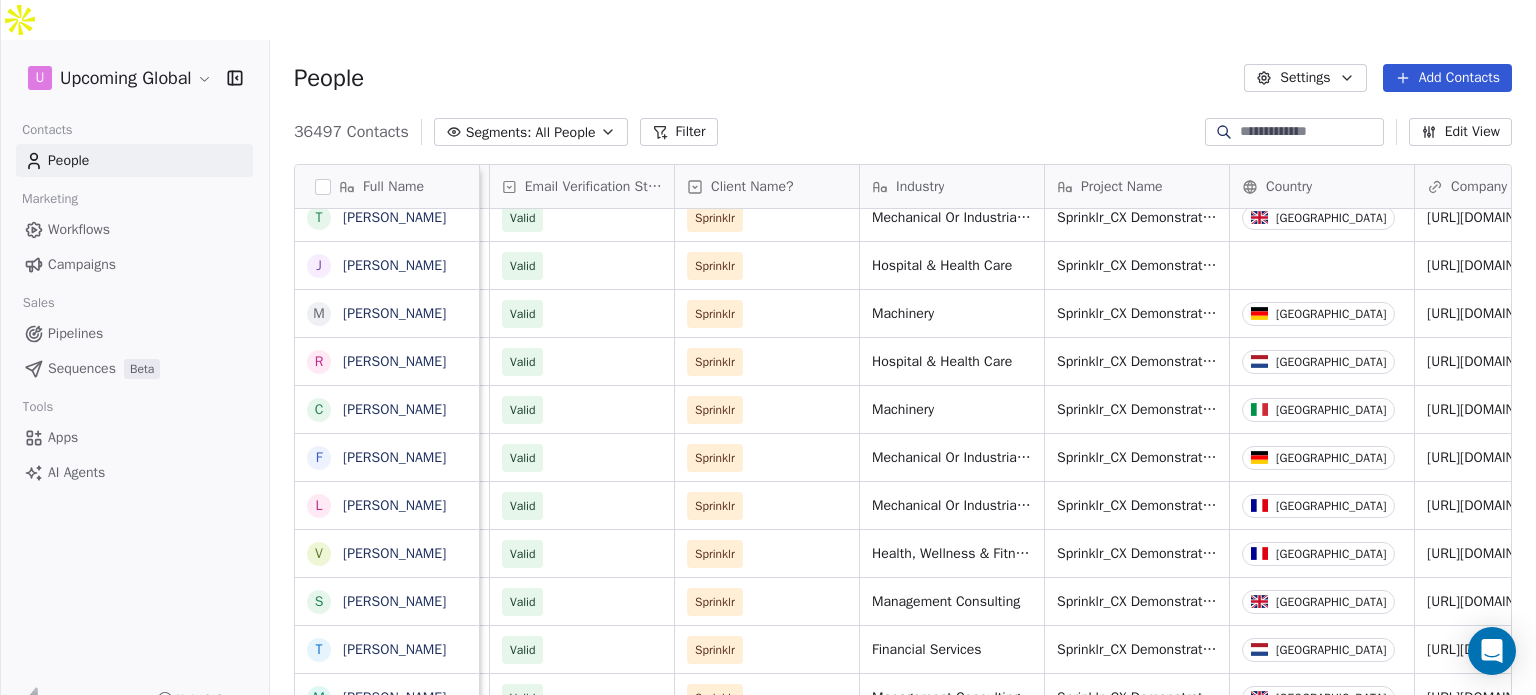 click on "Add Contacts" at bounding box center (1447, 78) 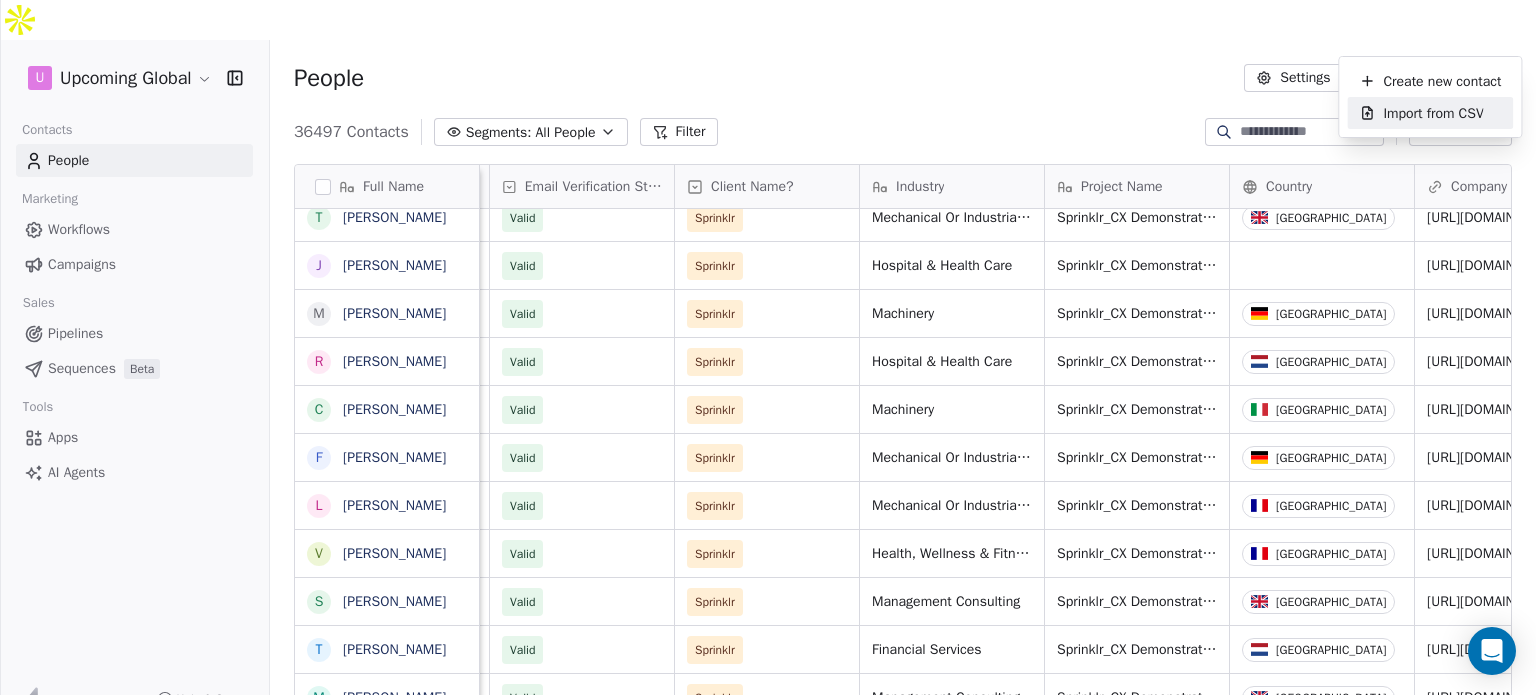 click on "Import from CSV" at bounding box center (1433, 113) 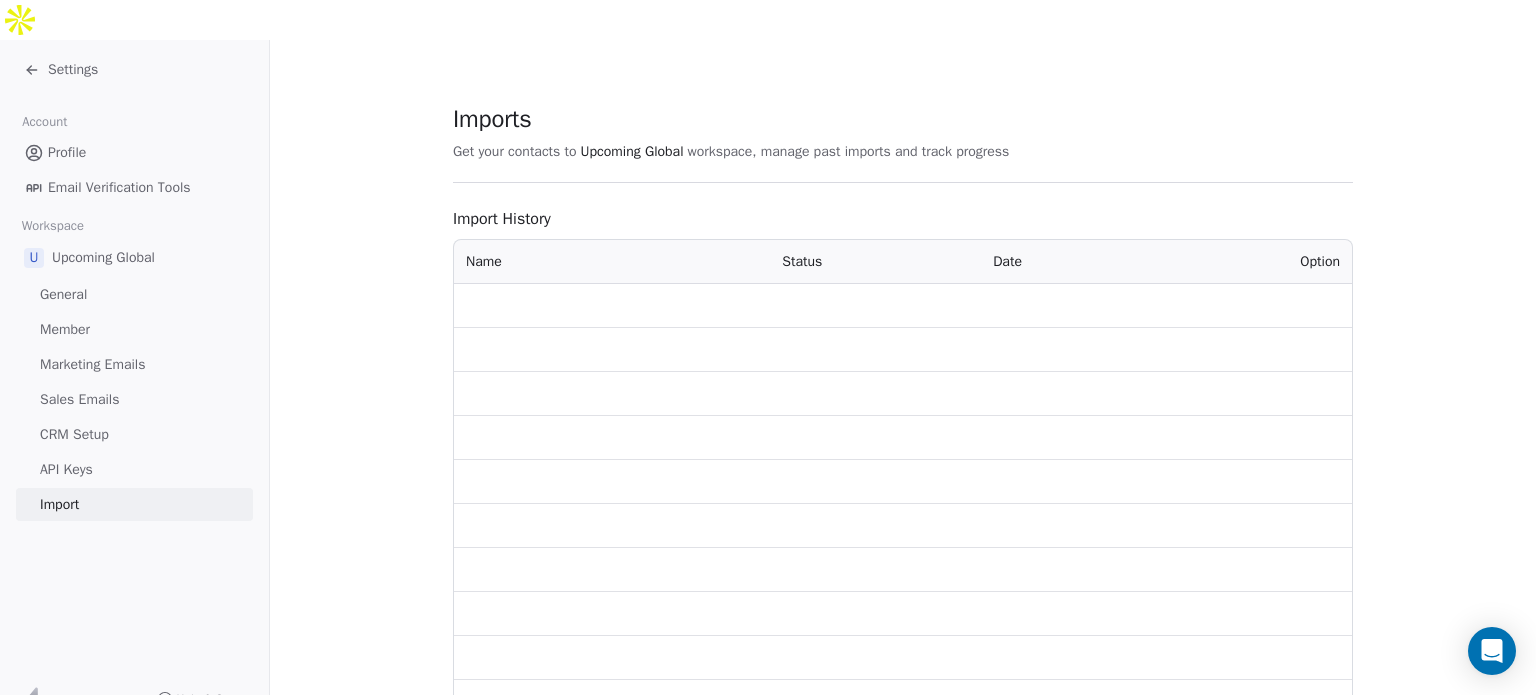 scroll, scrollTop: 53, scrollLeft: 0, axis: vertical 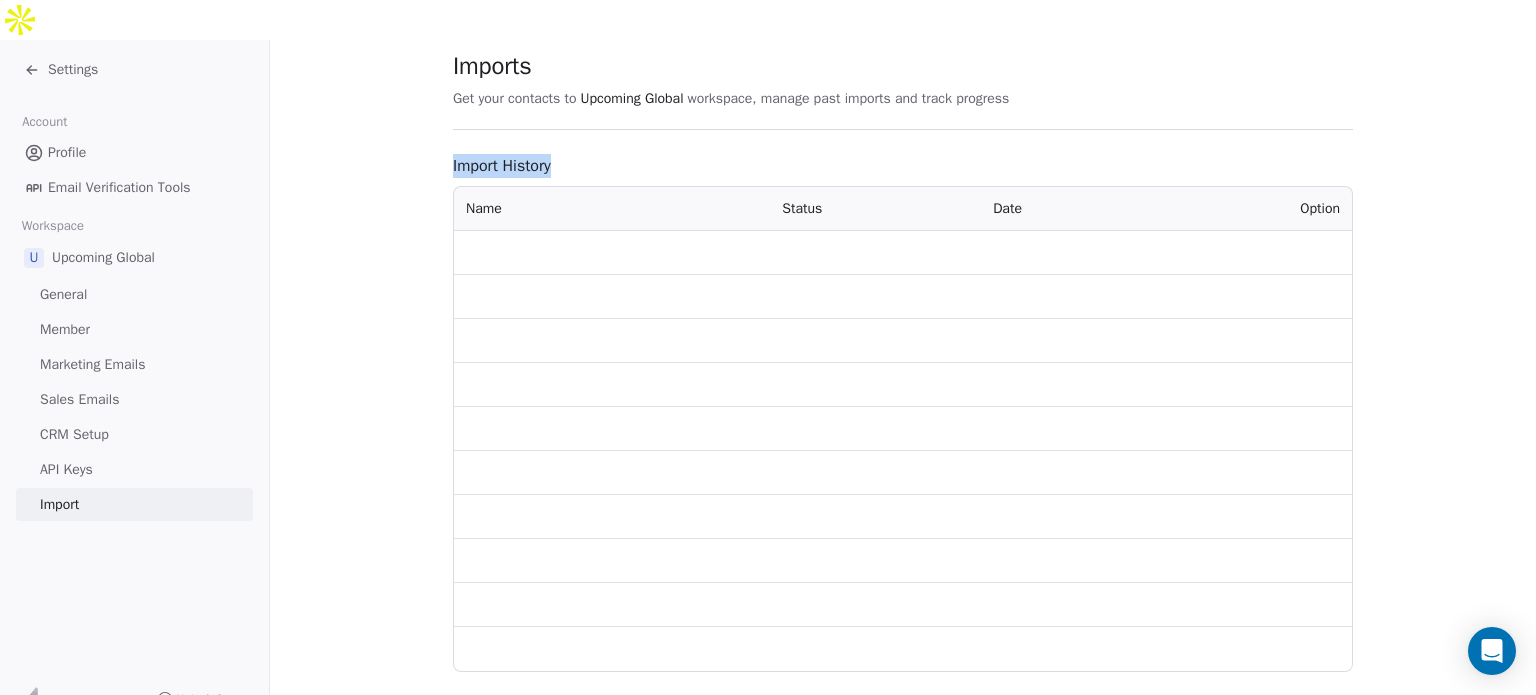 drag, startPoint x: 1535, startPoint y: 77, endPoint x: 1535, endPoint y: 113, distance: 36 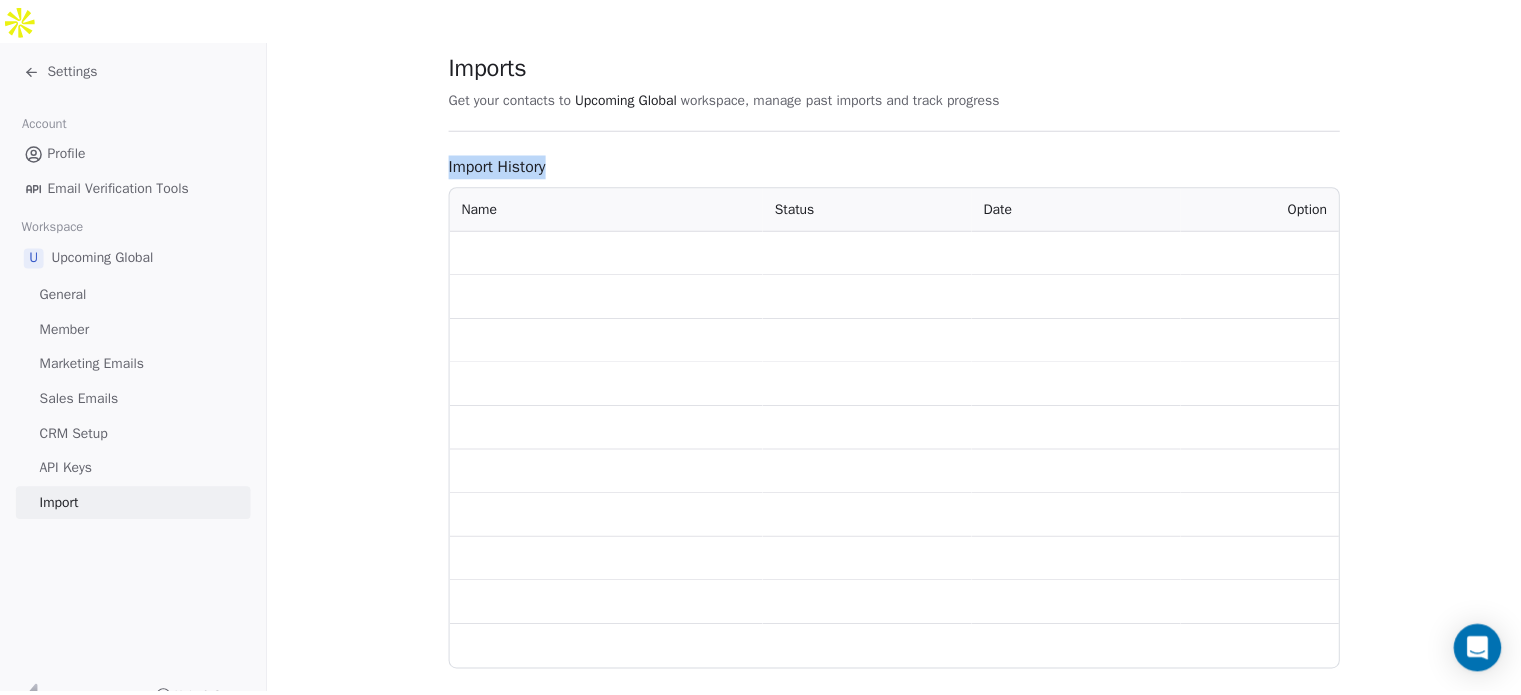 scroll, scrollTop: 0, scrollLeft: 0, axis: both 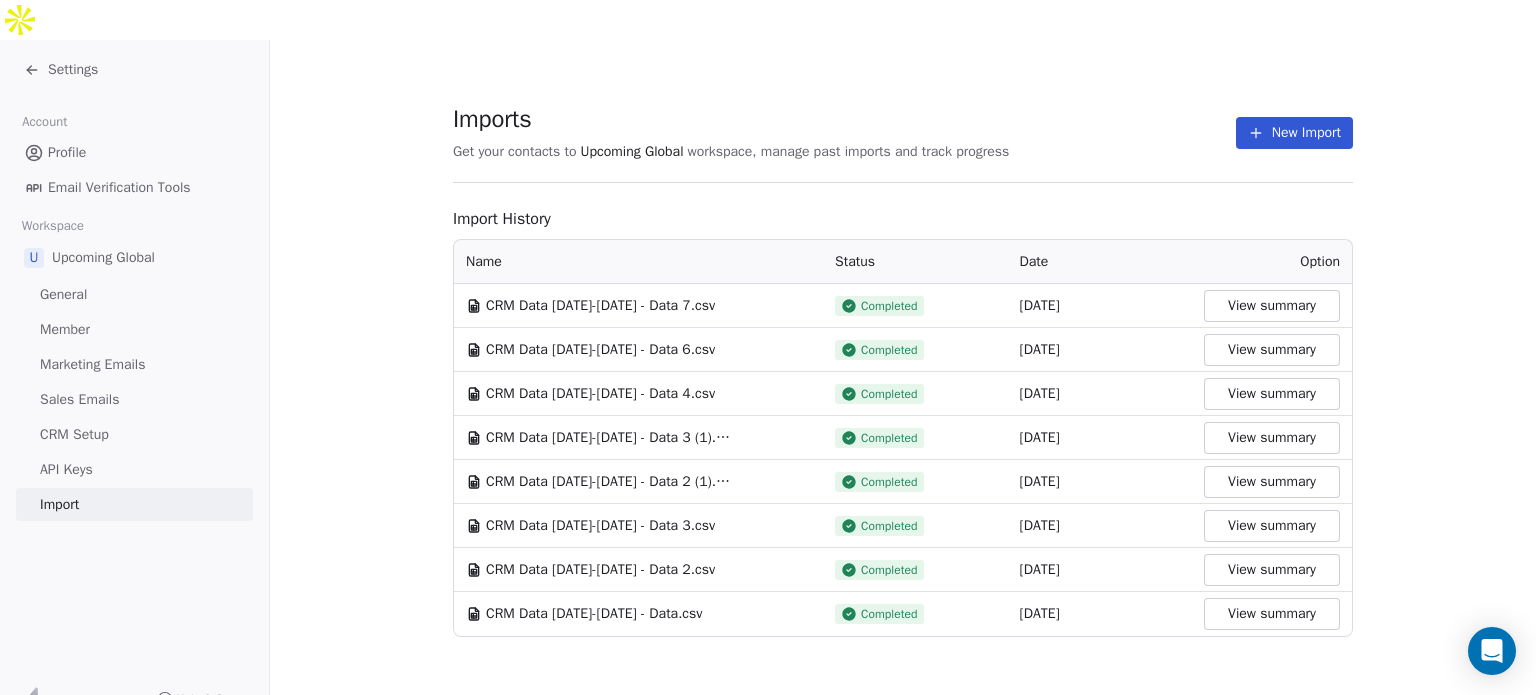 click on "New Import" at bounding box center [1294, 133] 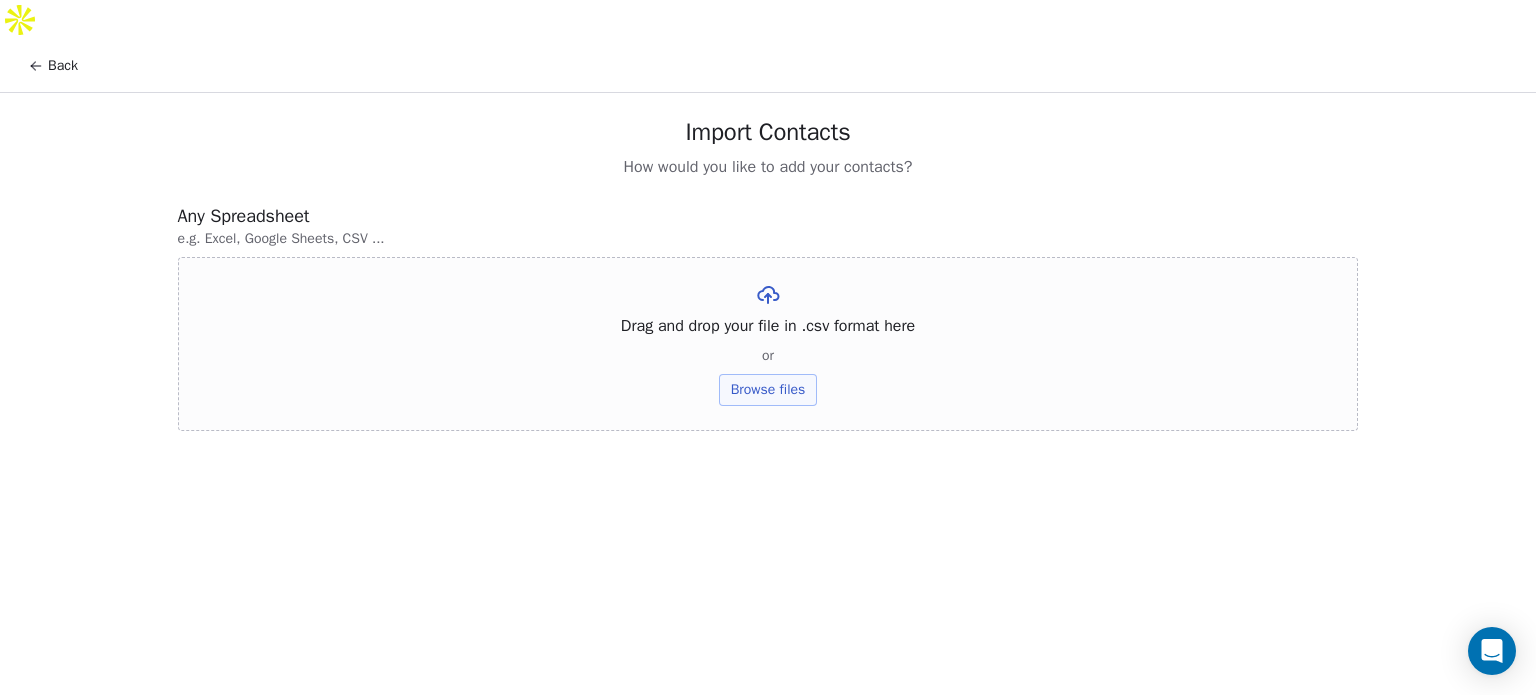 click 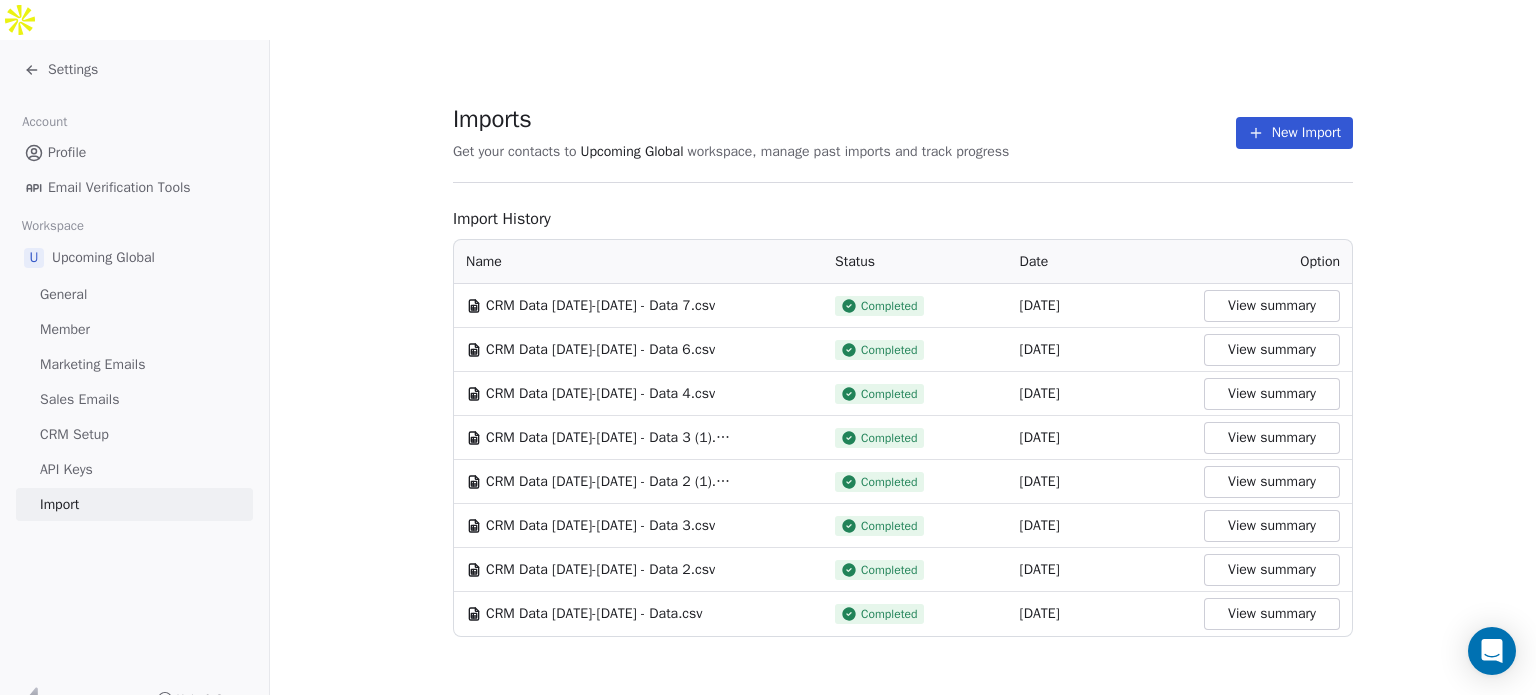 click on "New Import" at bounding box center [1294, 133] 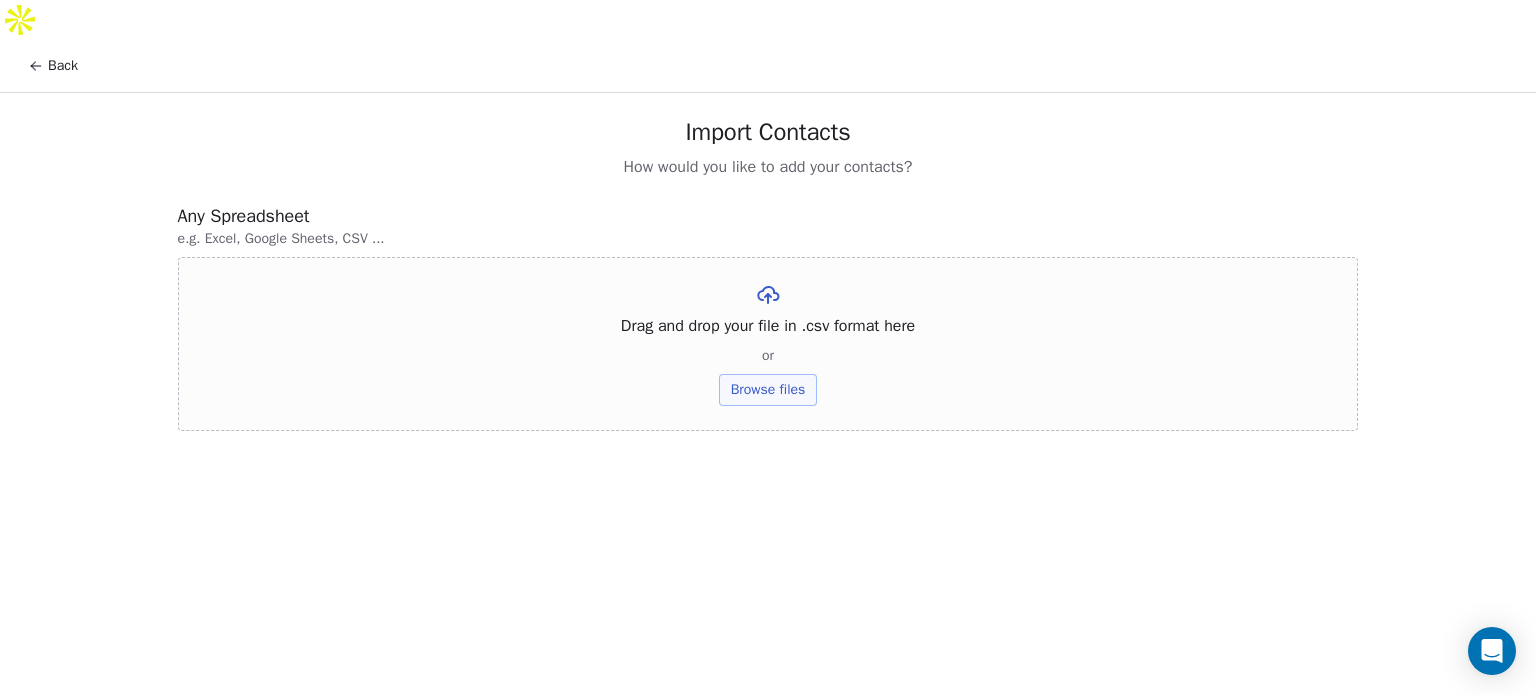 click on "Browse files" at bounding box center [768, 390] 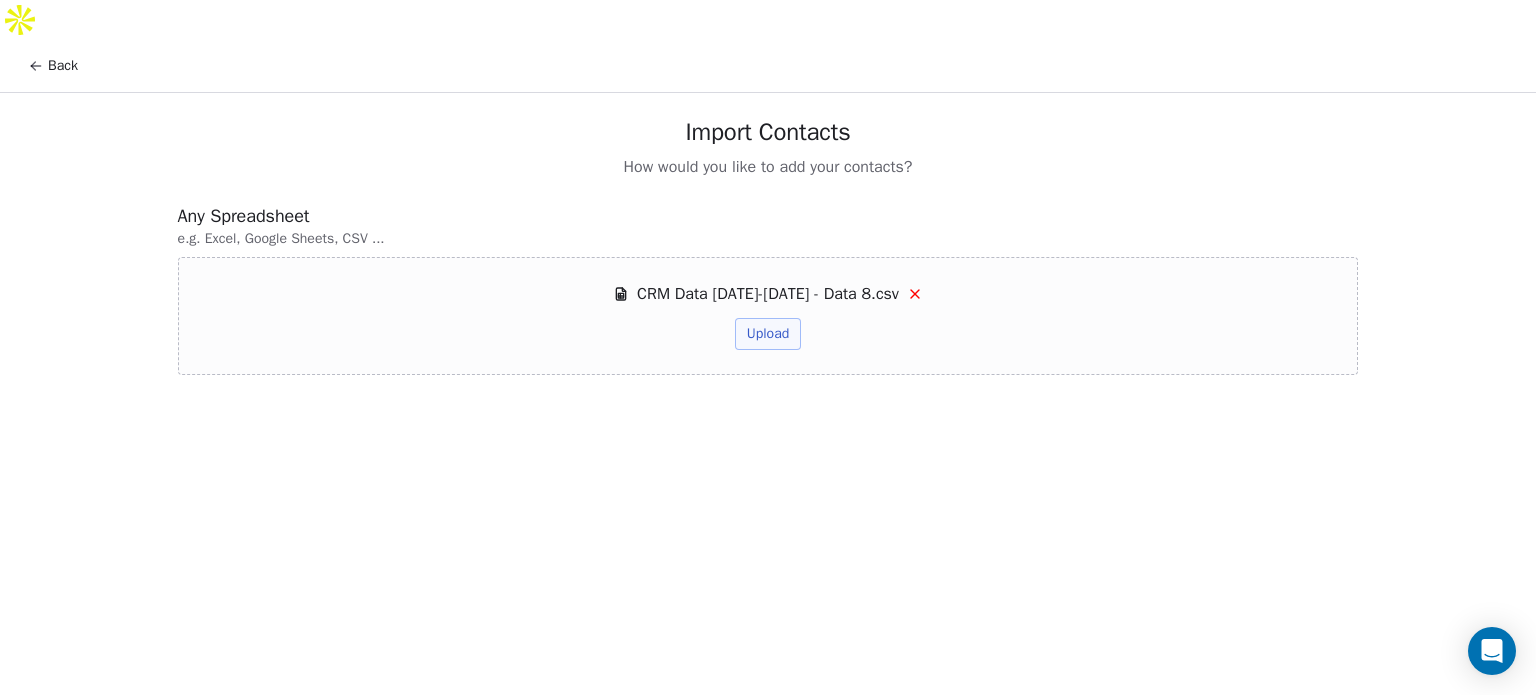 click on "Upload" at bounding box center (768, 334) 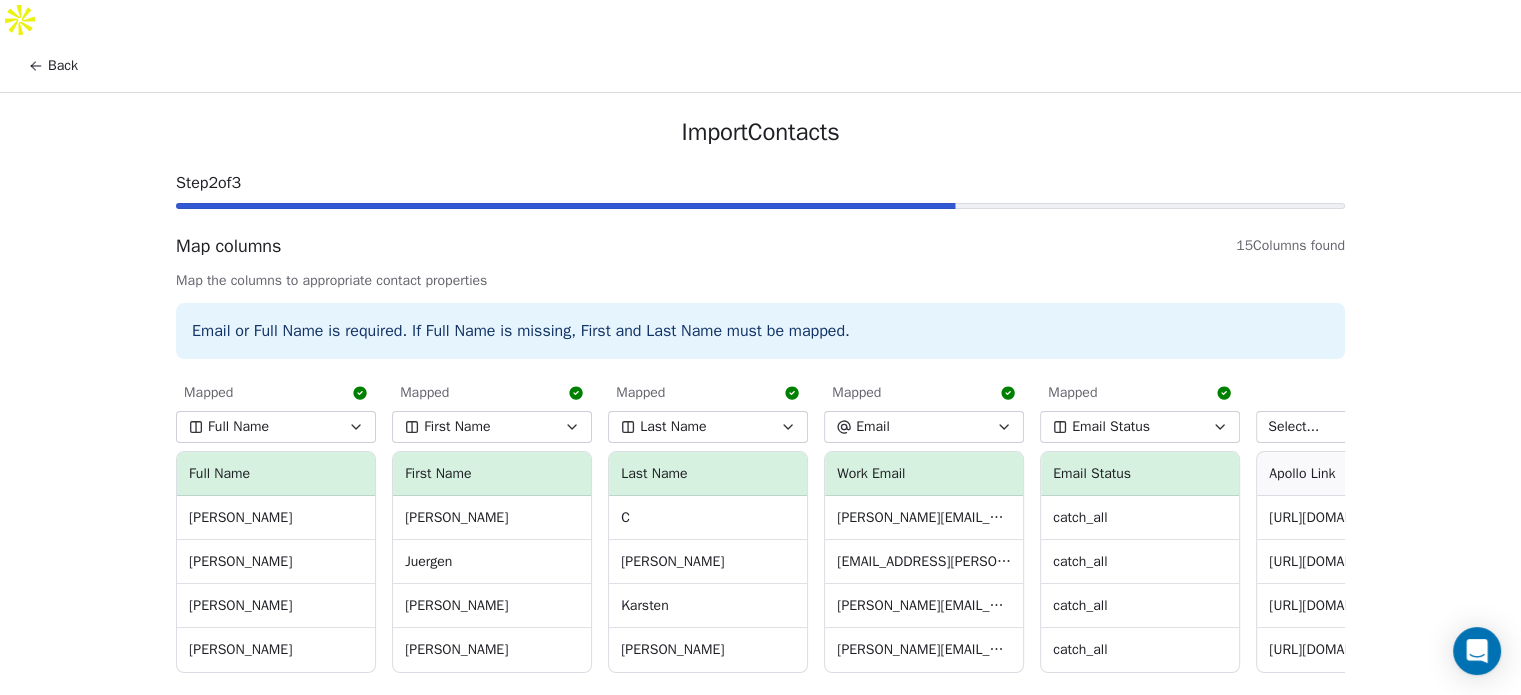 click on "Back" at bounding box center (53, 66) 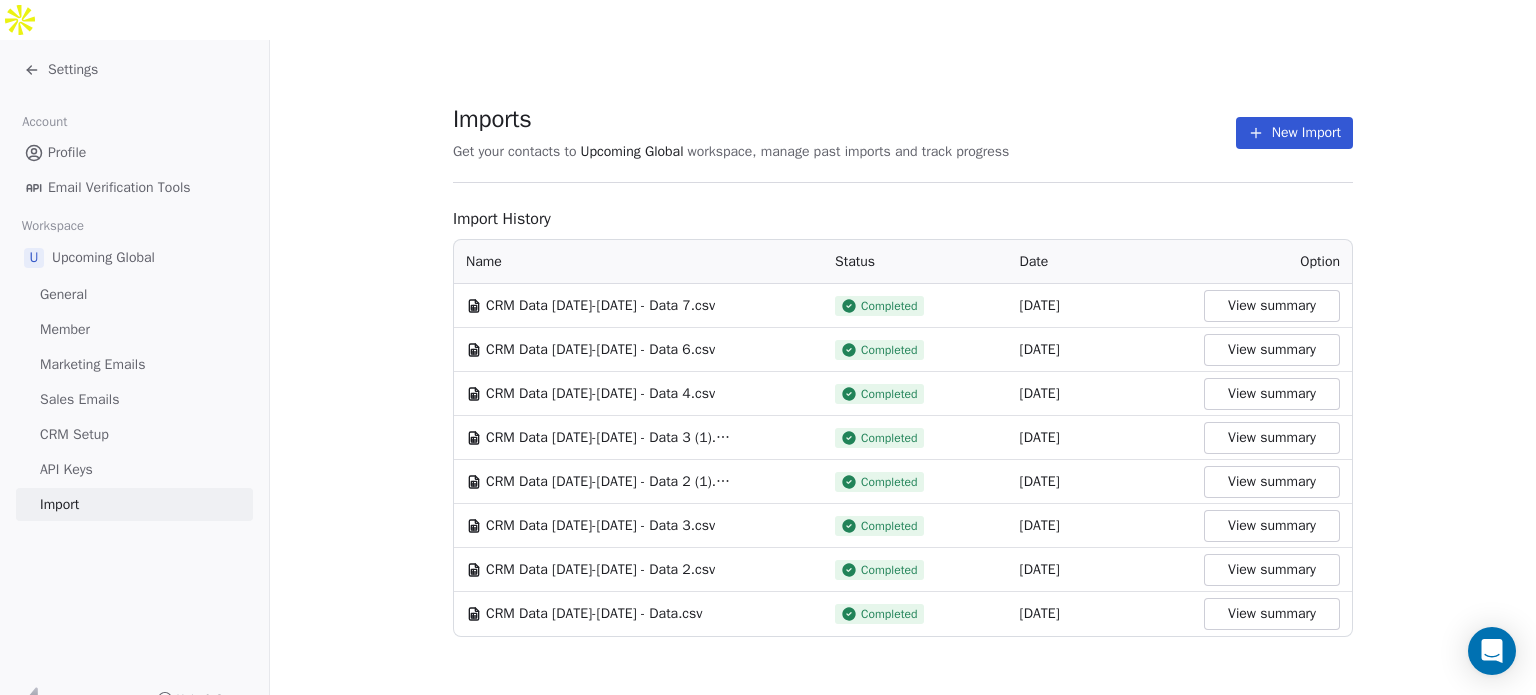 click on "Imports" at bounding box center [731, 119] 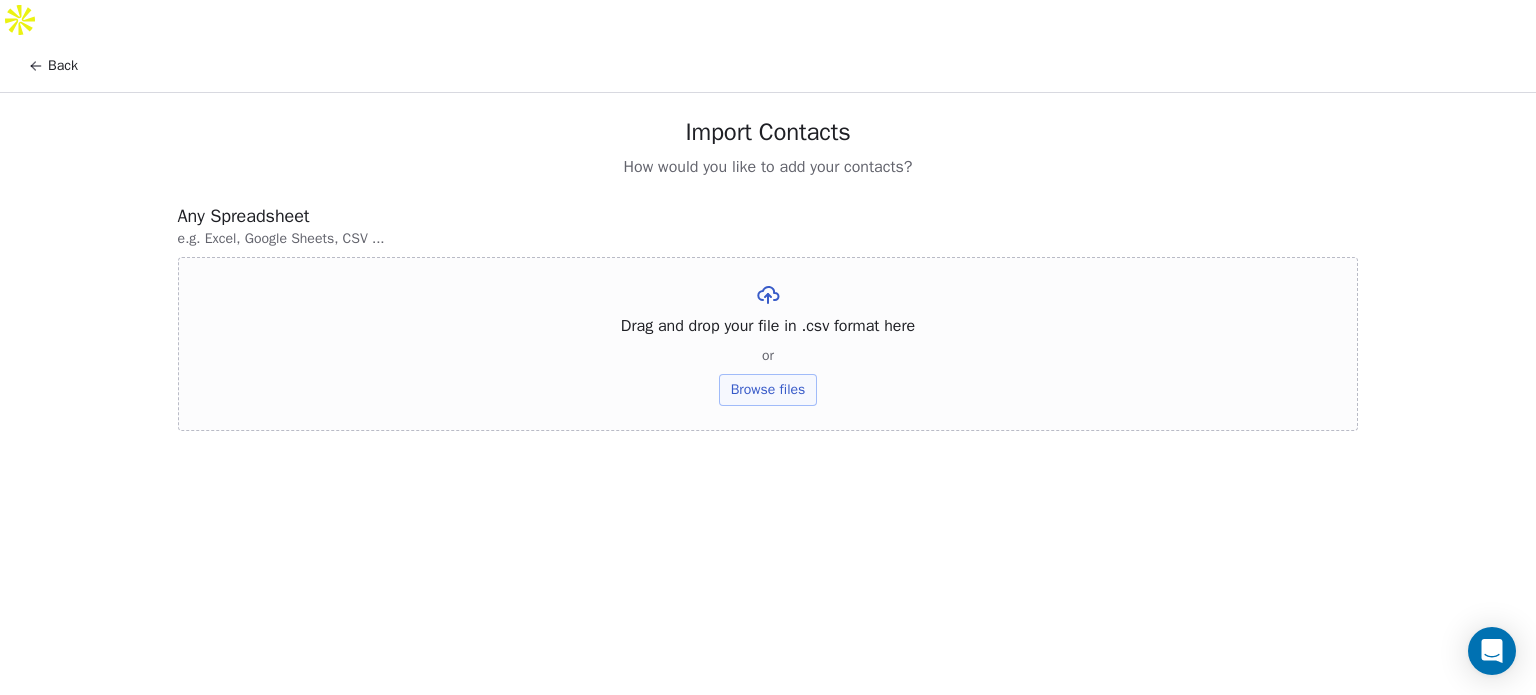 click on "Browse files" at bounding box center [768, 390] 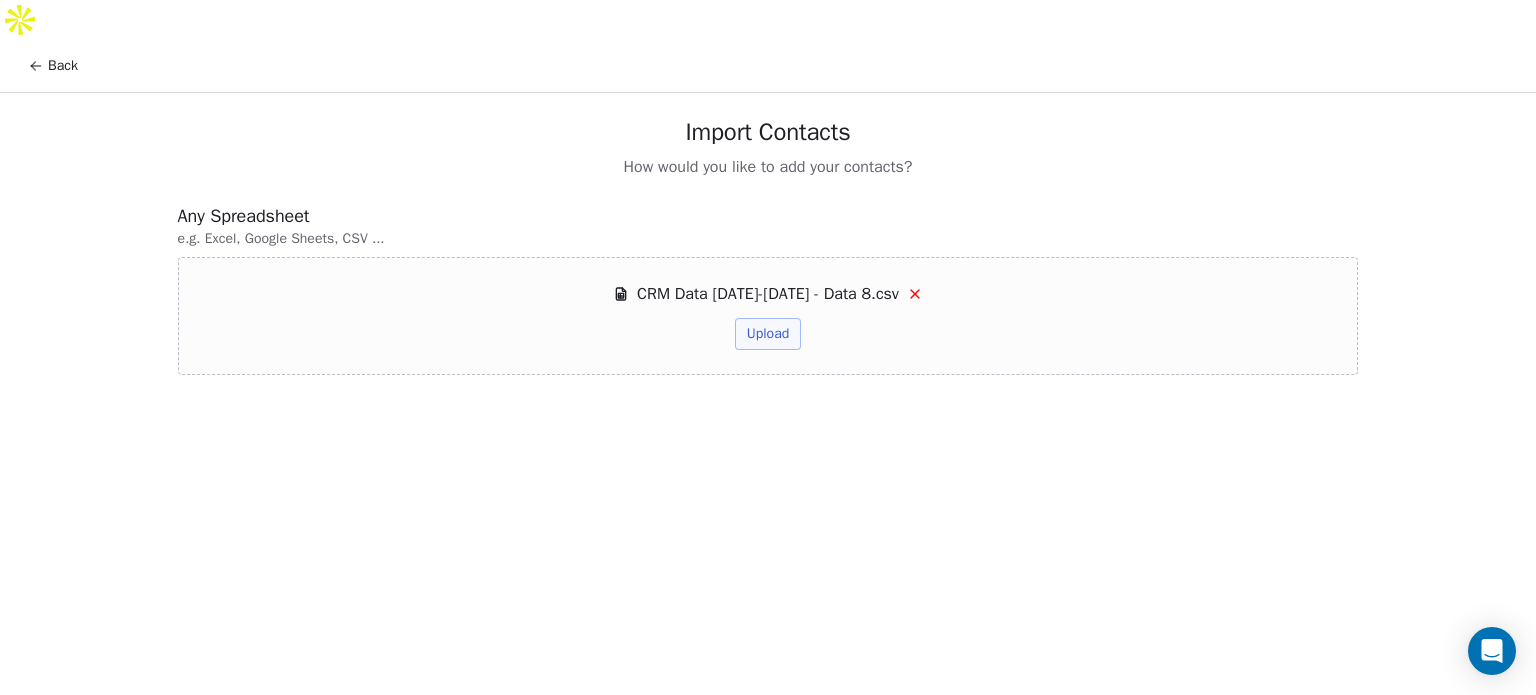 click on "Upload" at bounding box center [768, 334] 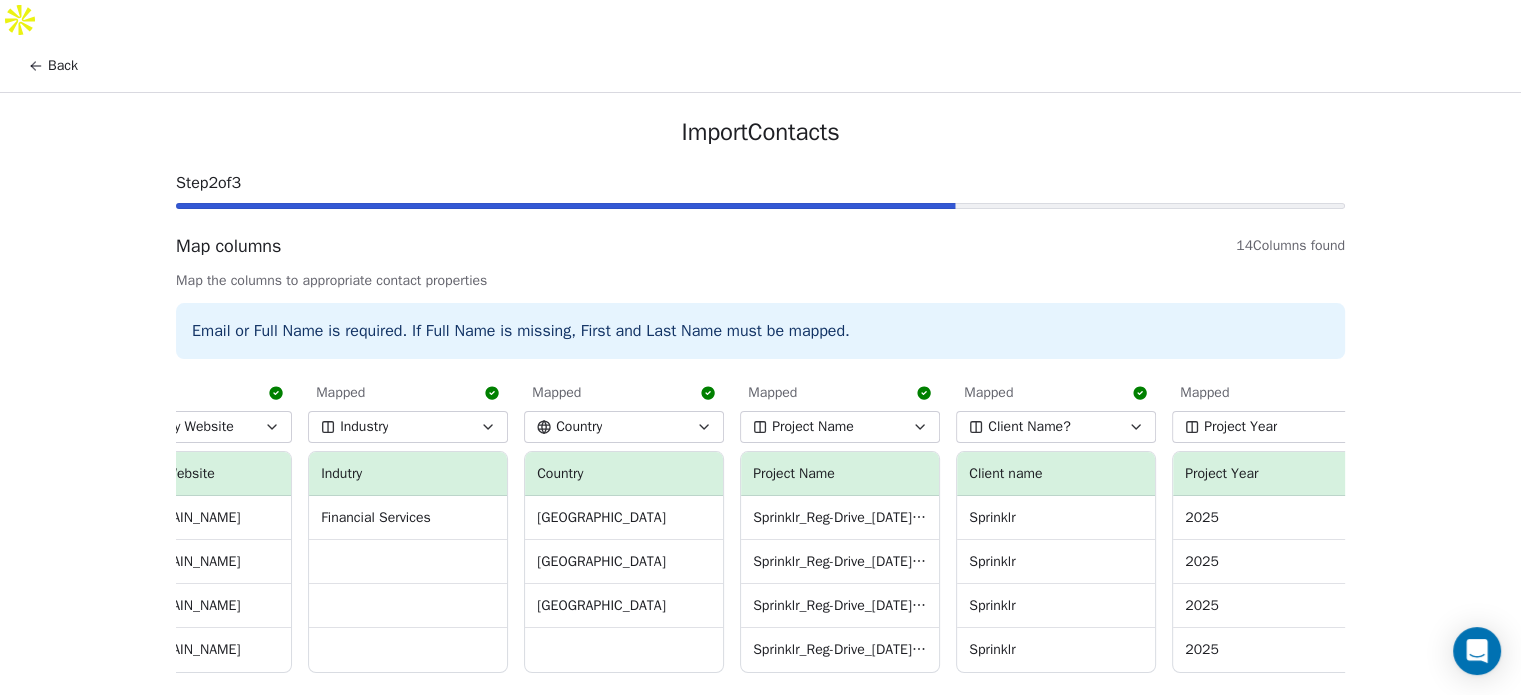 scroll, scrollTop: 0, scrollLeft: 1827, axis: horizontal 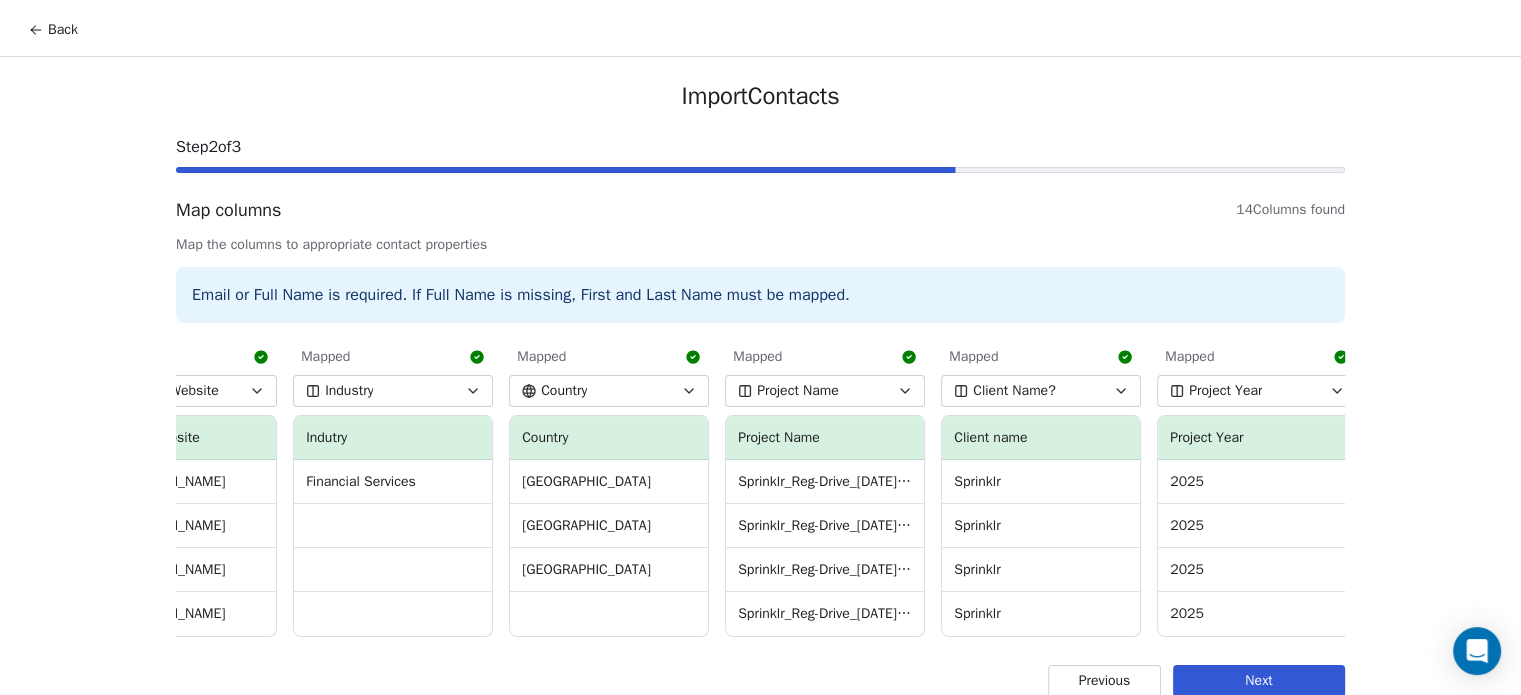 click on "Next" at bounding box center (1259, 681) 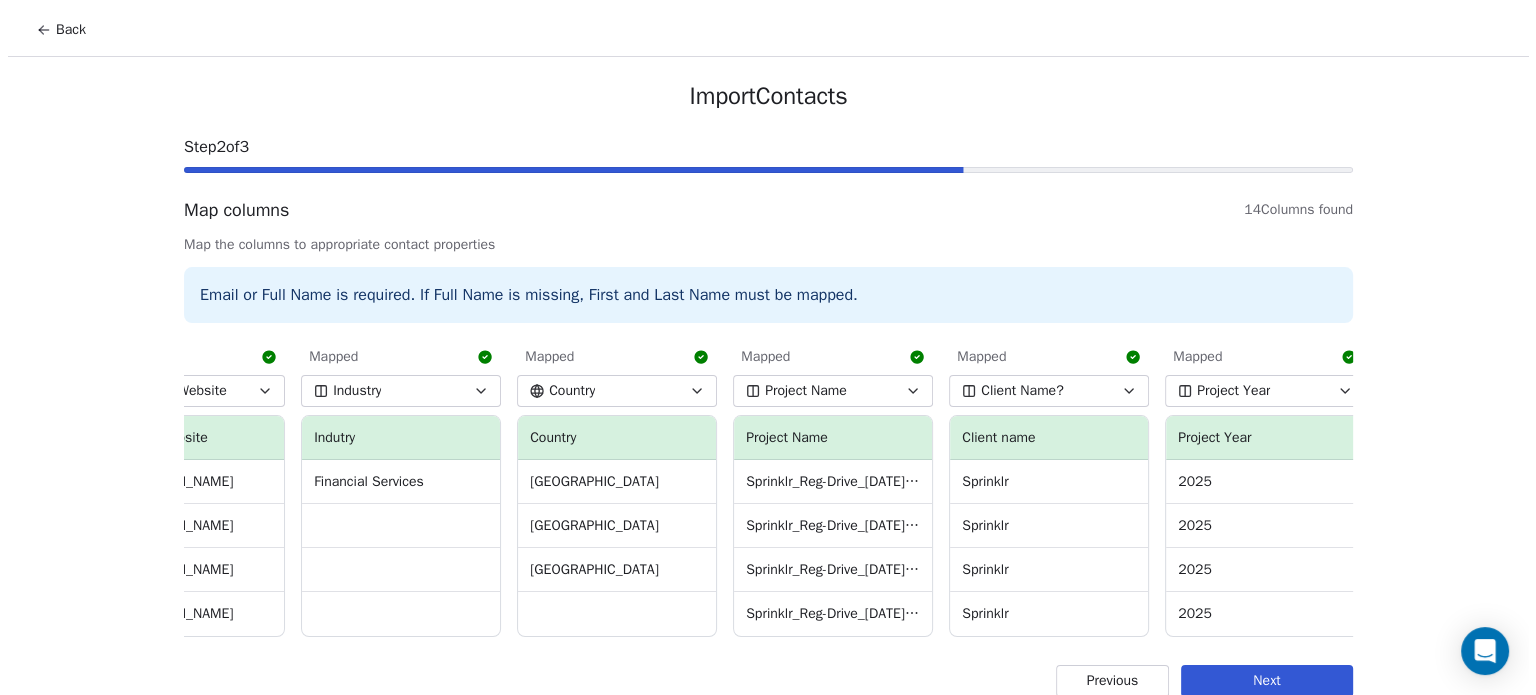 scroll, scrollTop: 0, scrollLeft: 0, axis: both 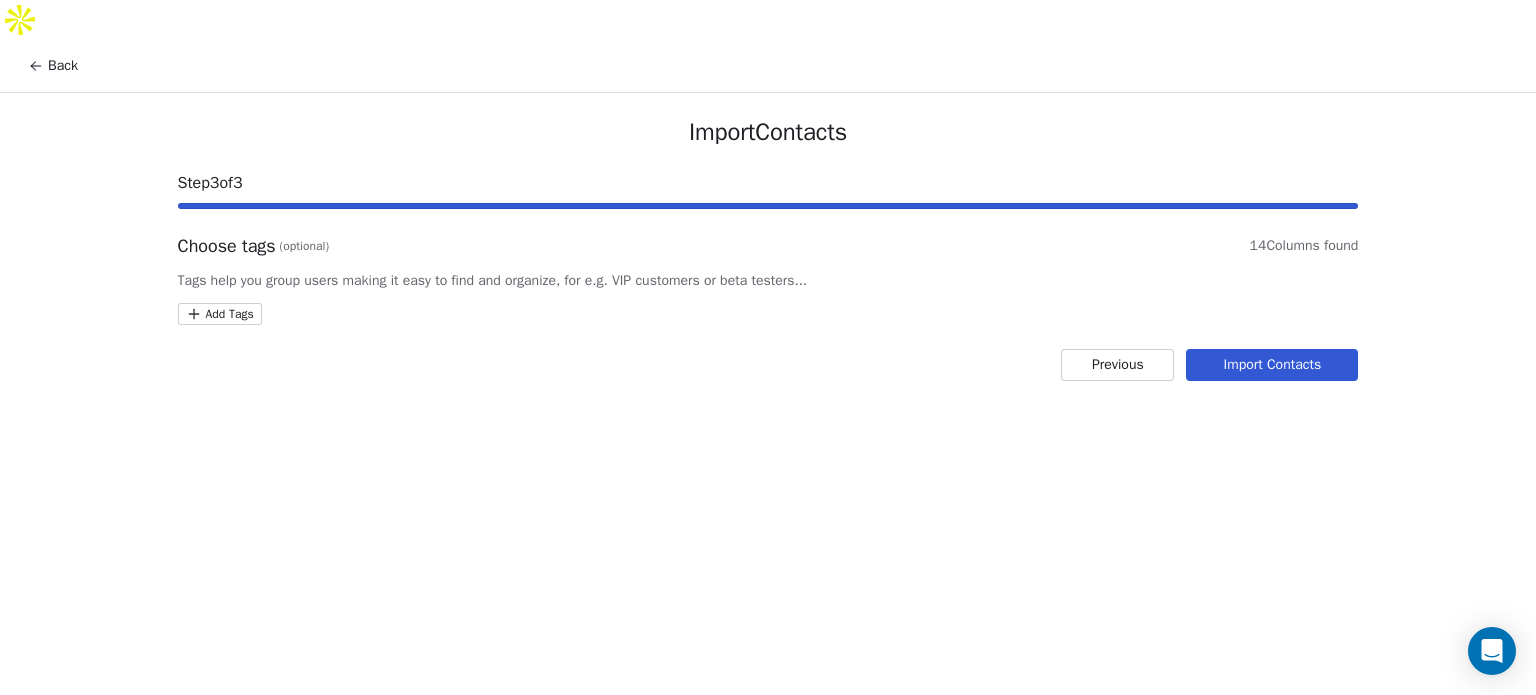 click on "Import Contacts" at bounding box center (1272, 365) 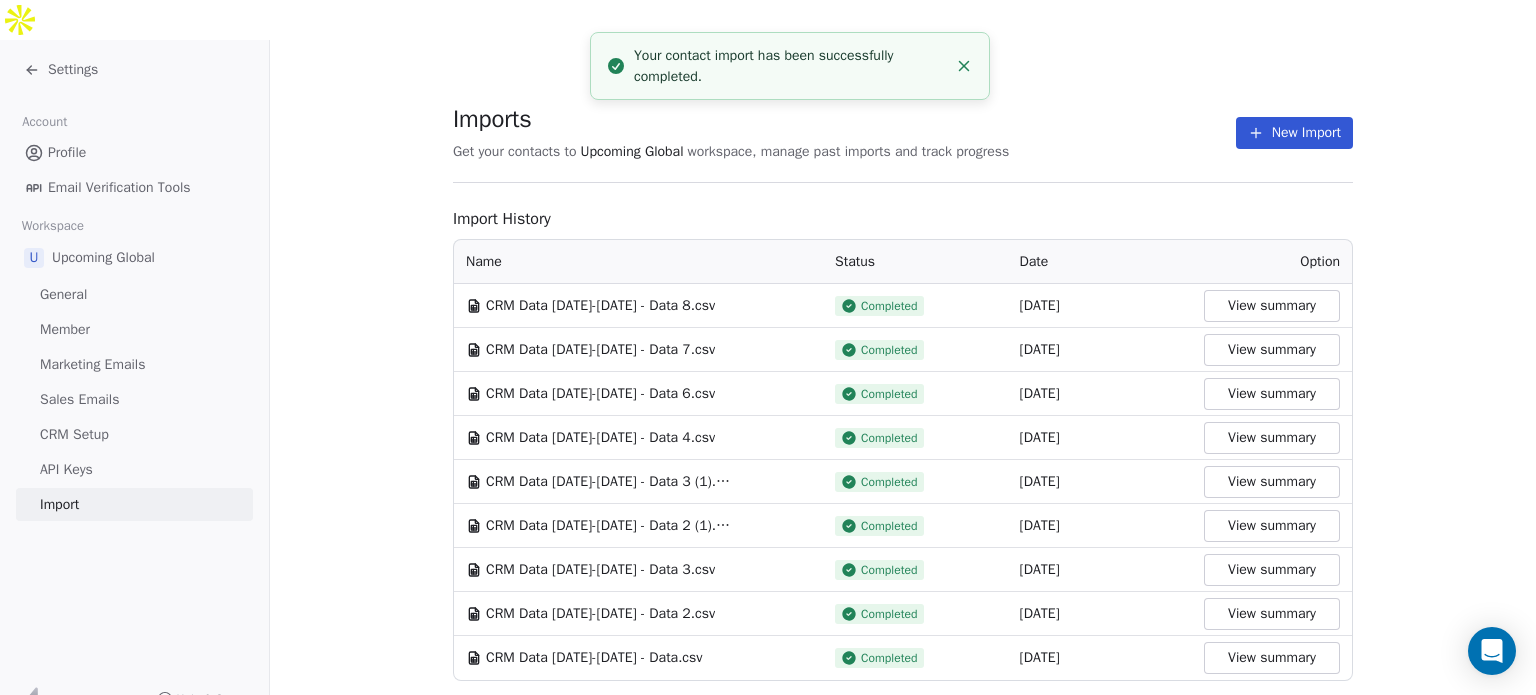 click 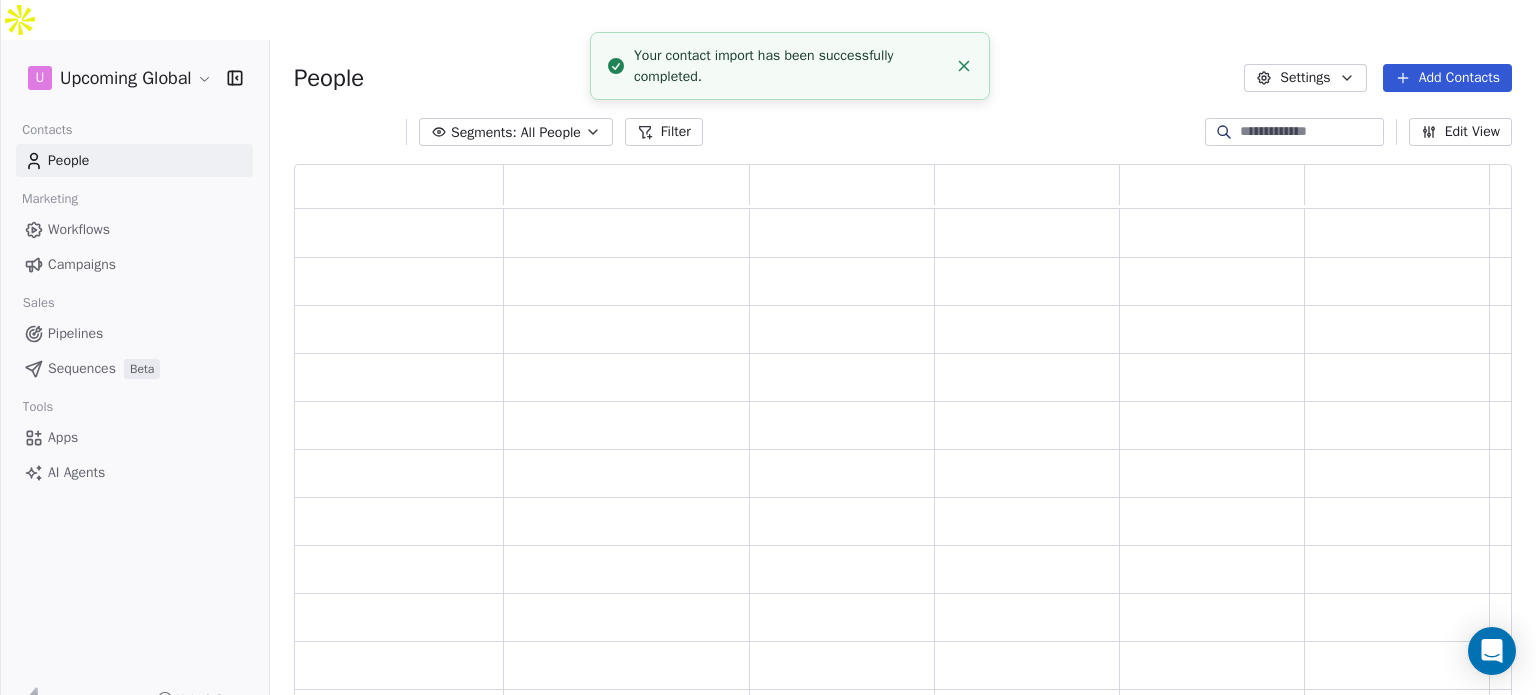 scroll, scrollTop: 16, scrollLeft: 16, axis: both 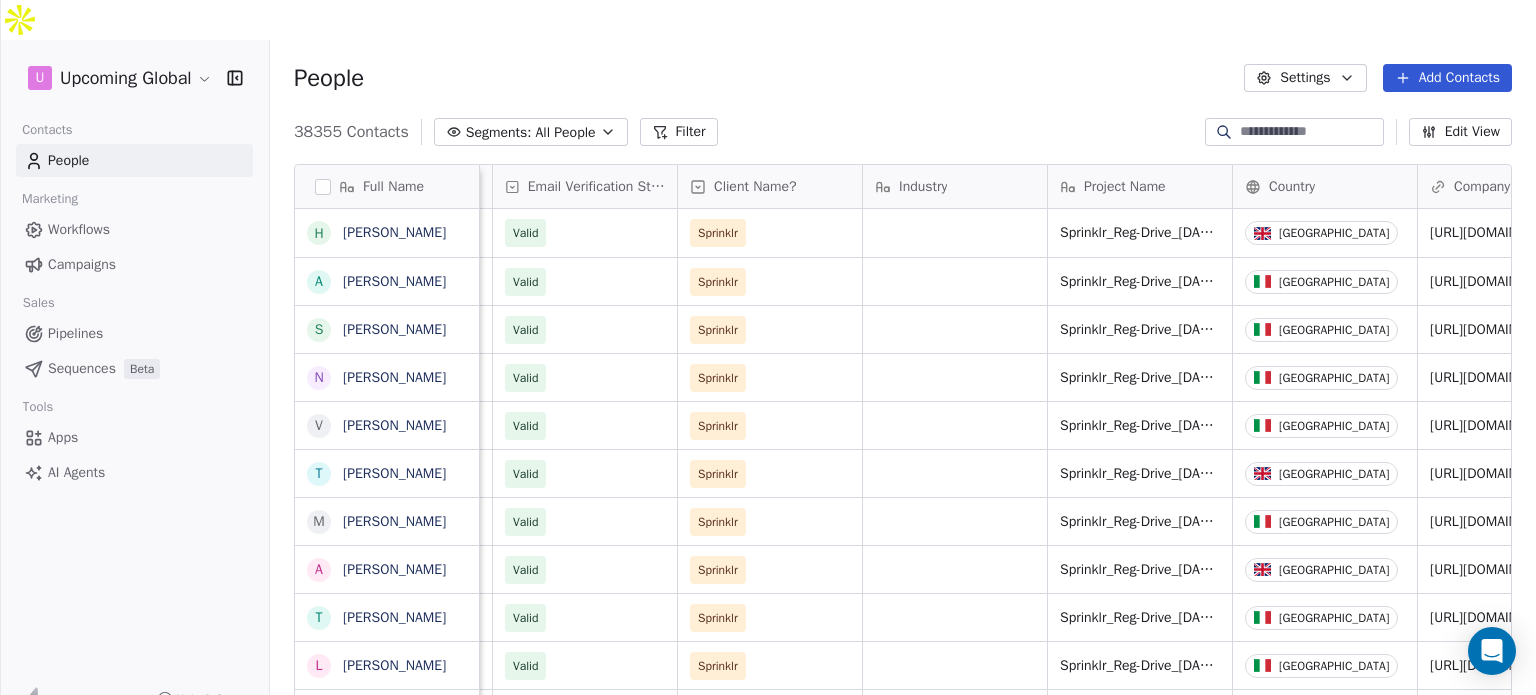 click on "Add Contacts" at bounding box center (1447, 78) 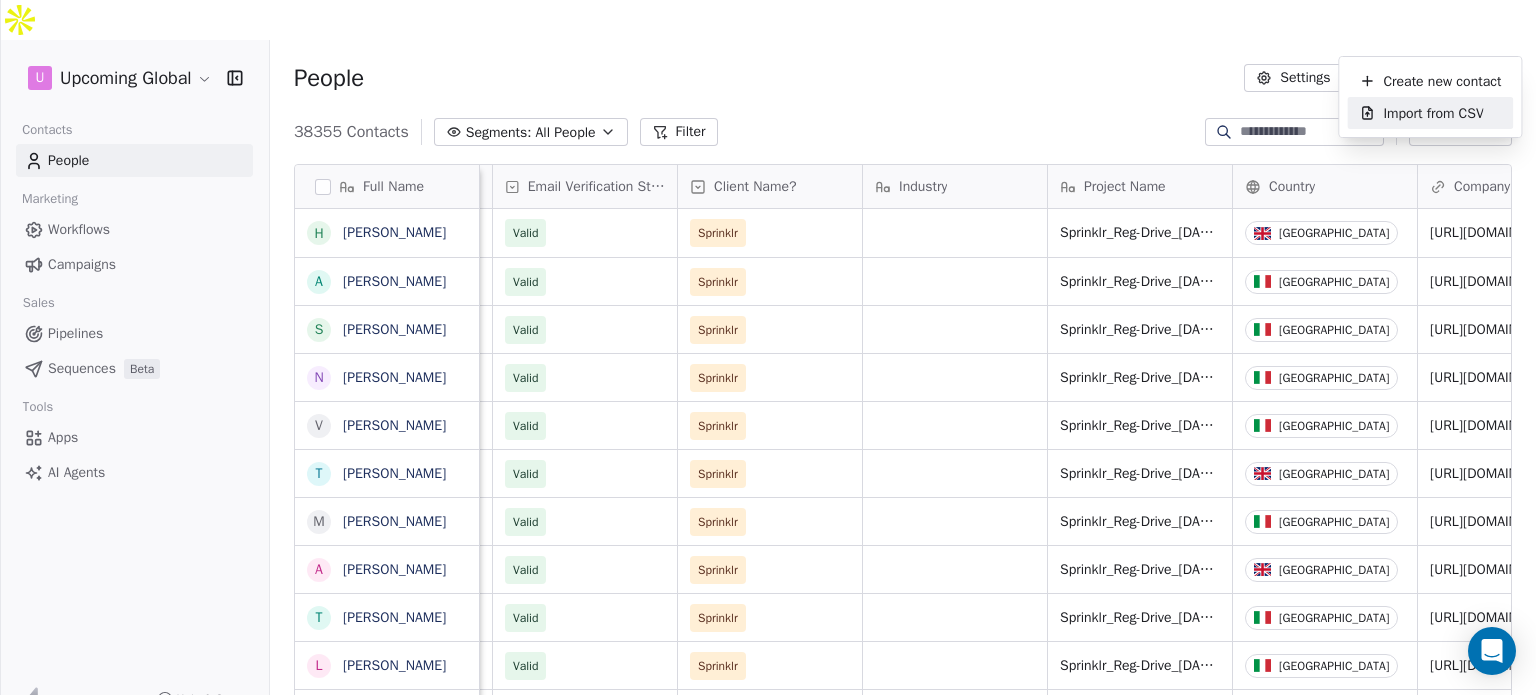 click on "Import from CSV" at bounding box center [1433, 113] 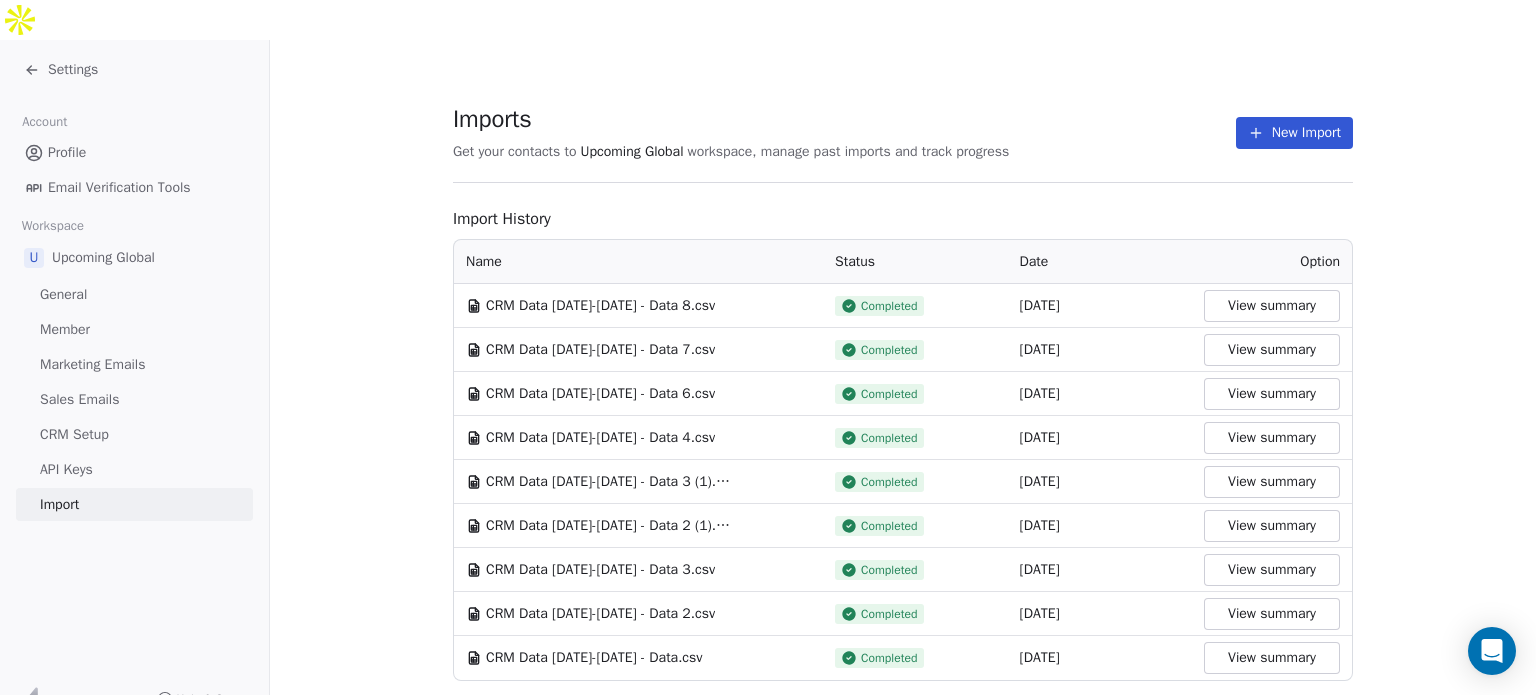 click on "New Import" at bounding box center (1294, 133) 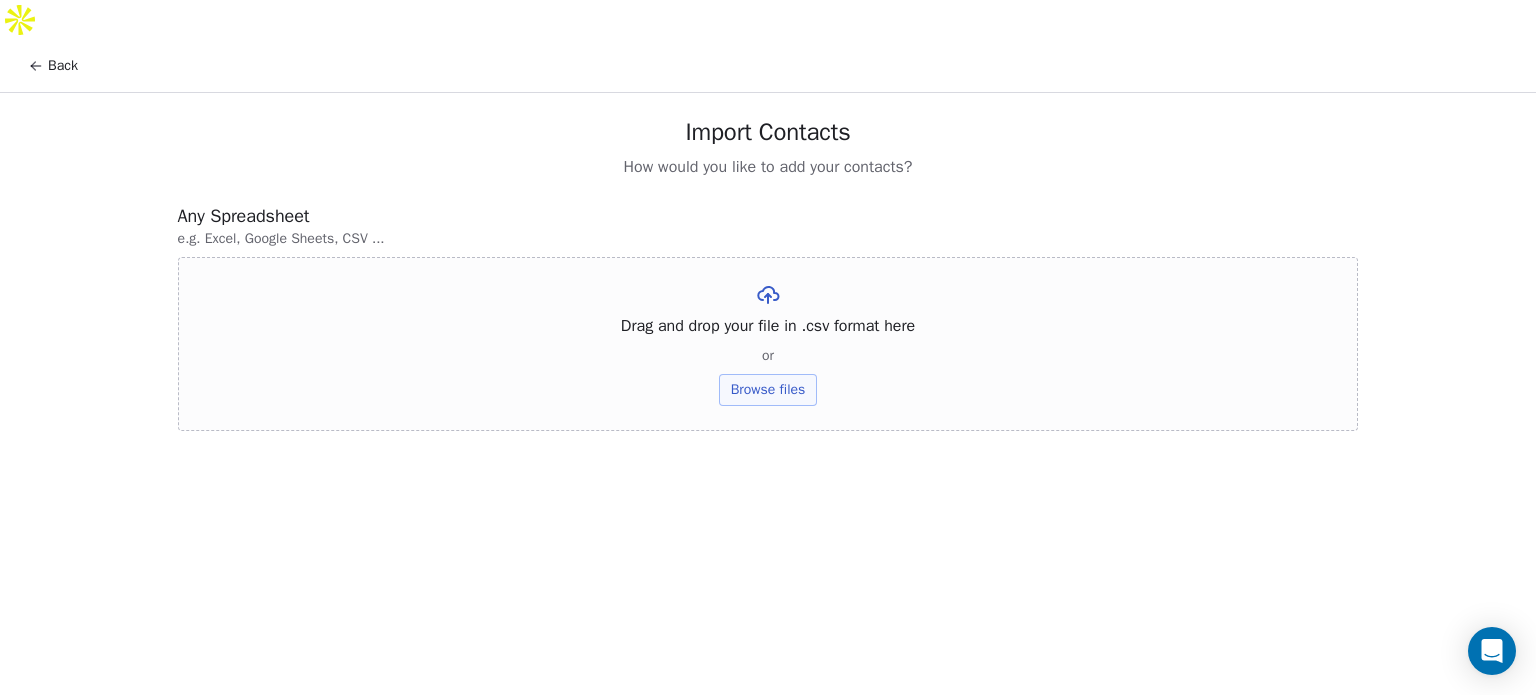 click on "Browse files" at bounding box center [768, 390] 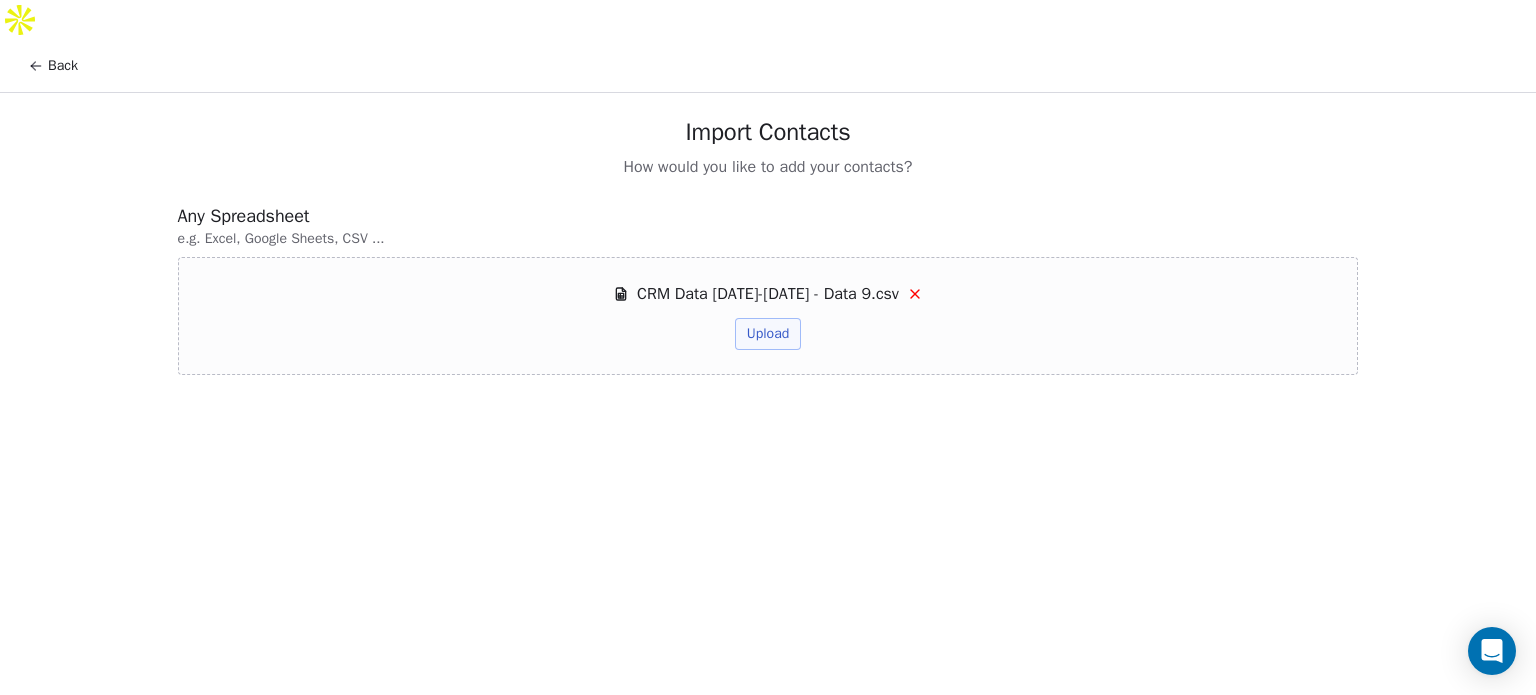 click on "Upload" at bounding box center [768, 334] 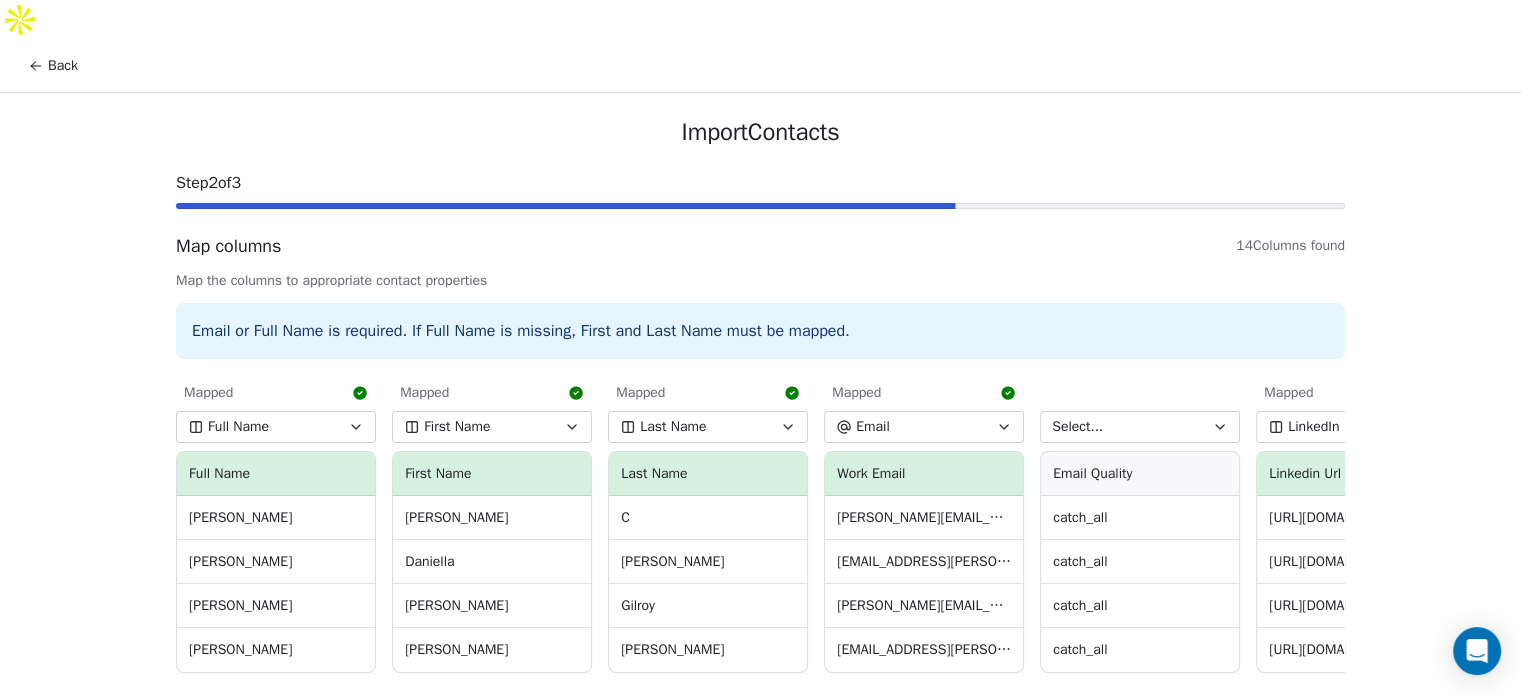 click on "Select..." at bounding box center [1140, 427] 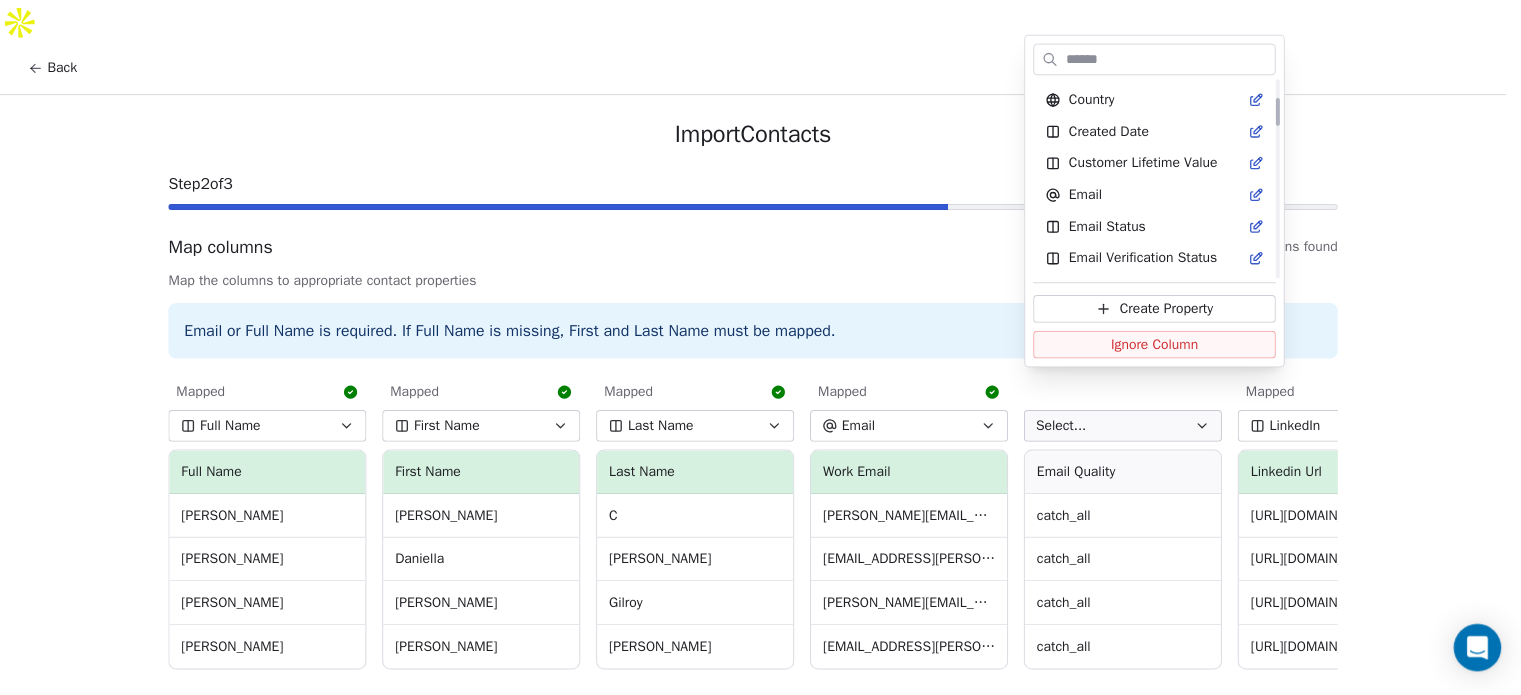scroll, scrollTop: 337, scrollLeft: 0, axis: vertical 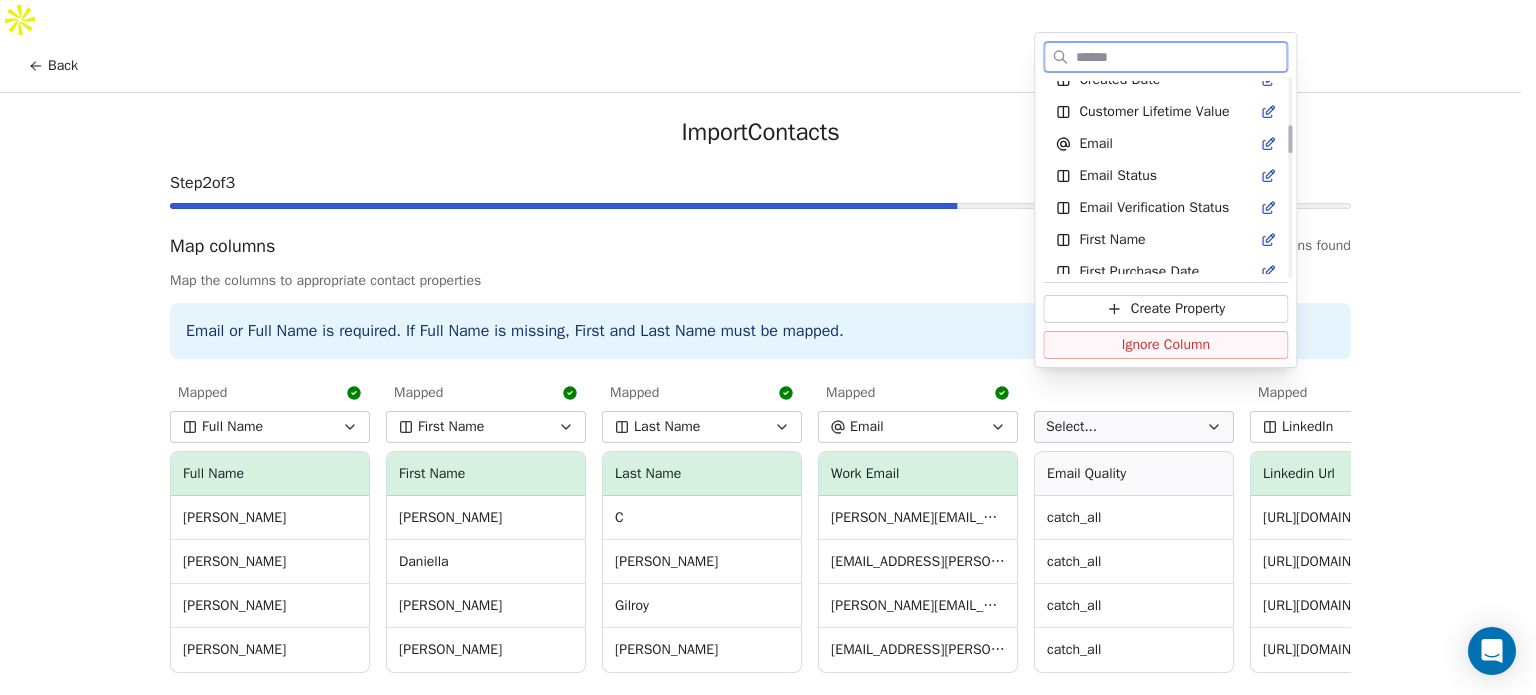 click on "Email Status" at bounding box center [1118, 176] 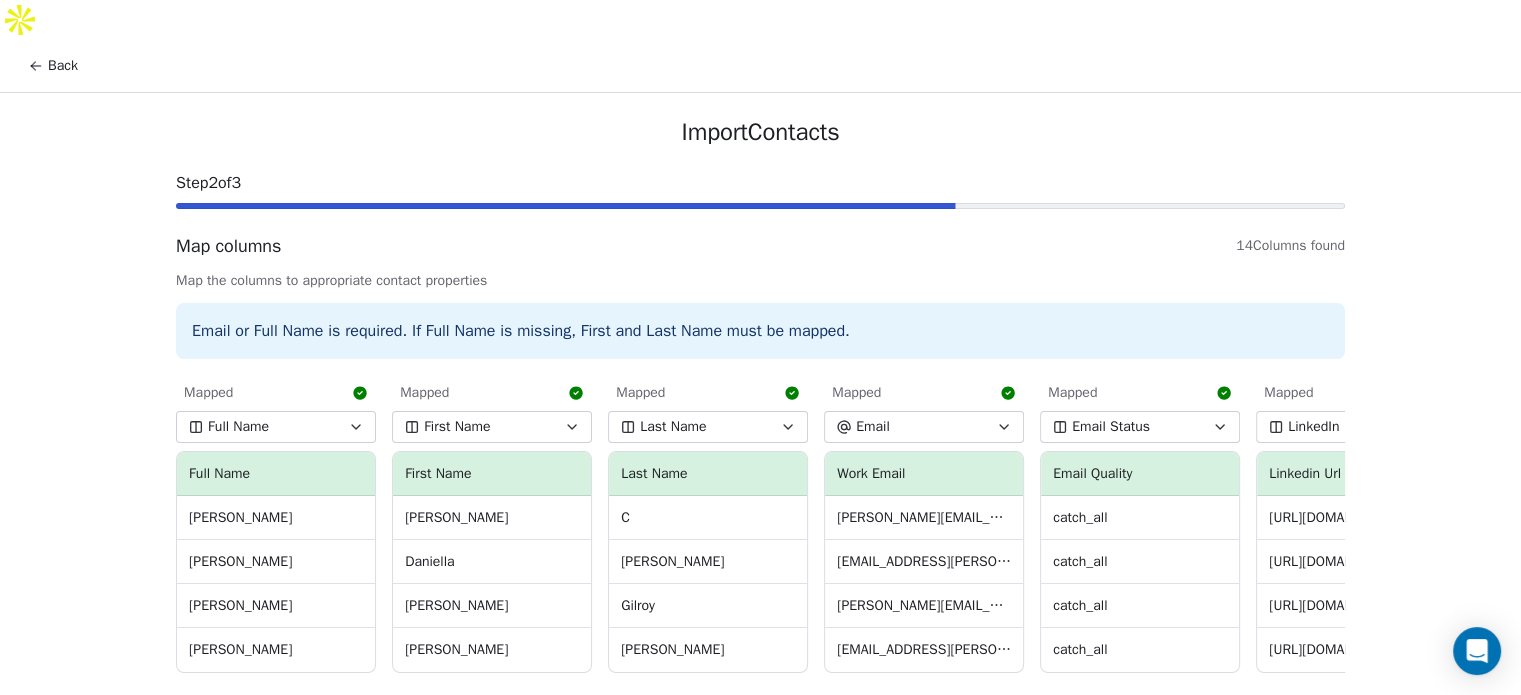 scroll, scrollTop: 0, scrollLeft: 216, axis: horizontal 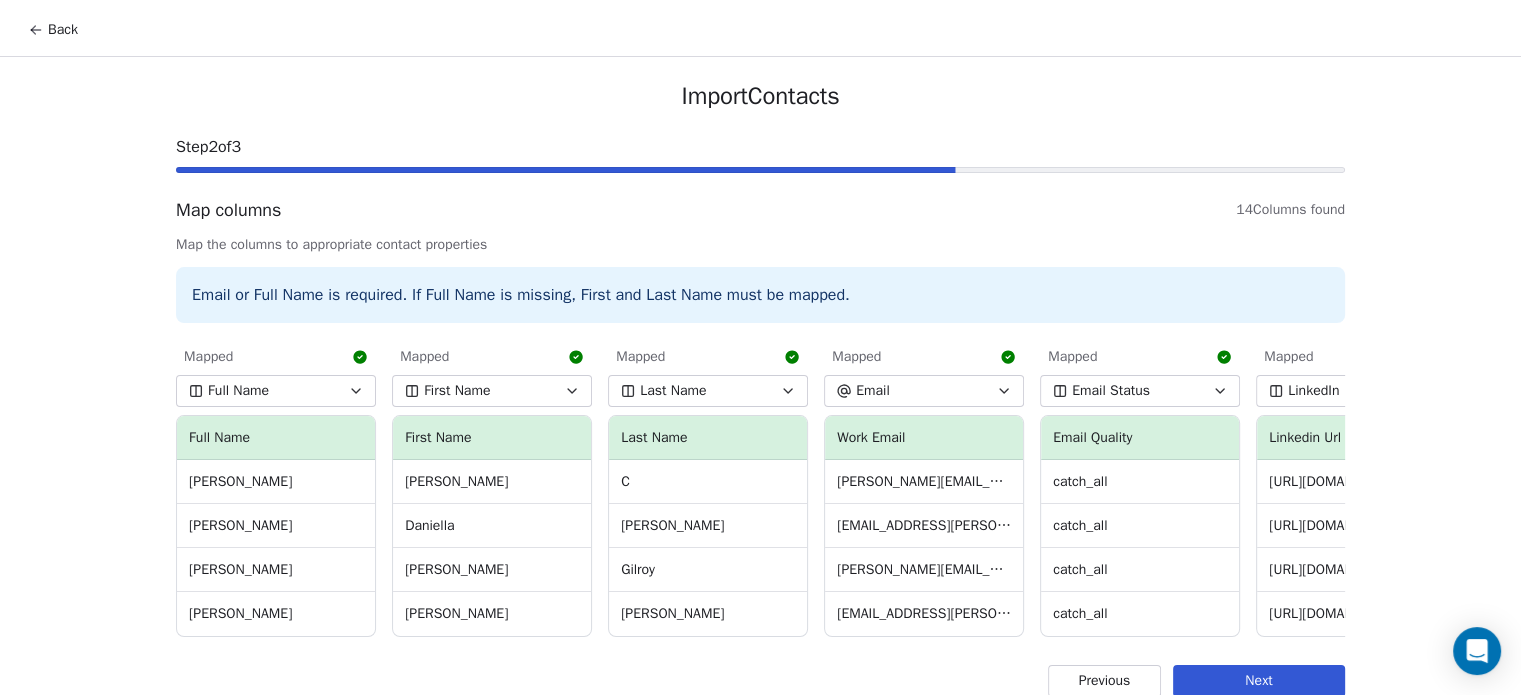 click on "Next" at bounding box center [1259, 681] 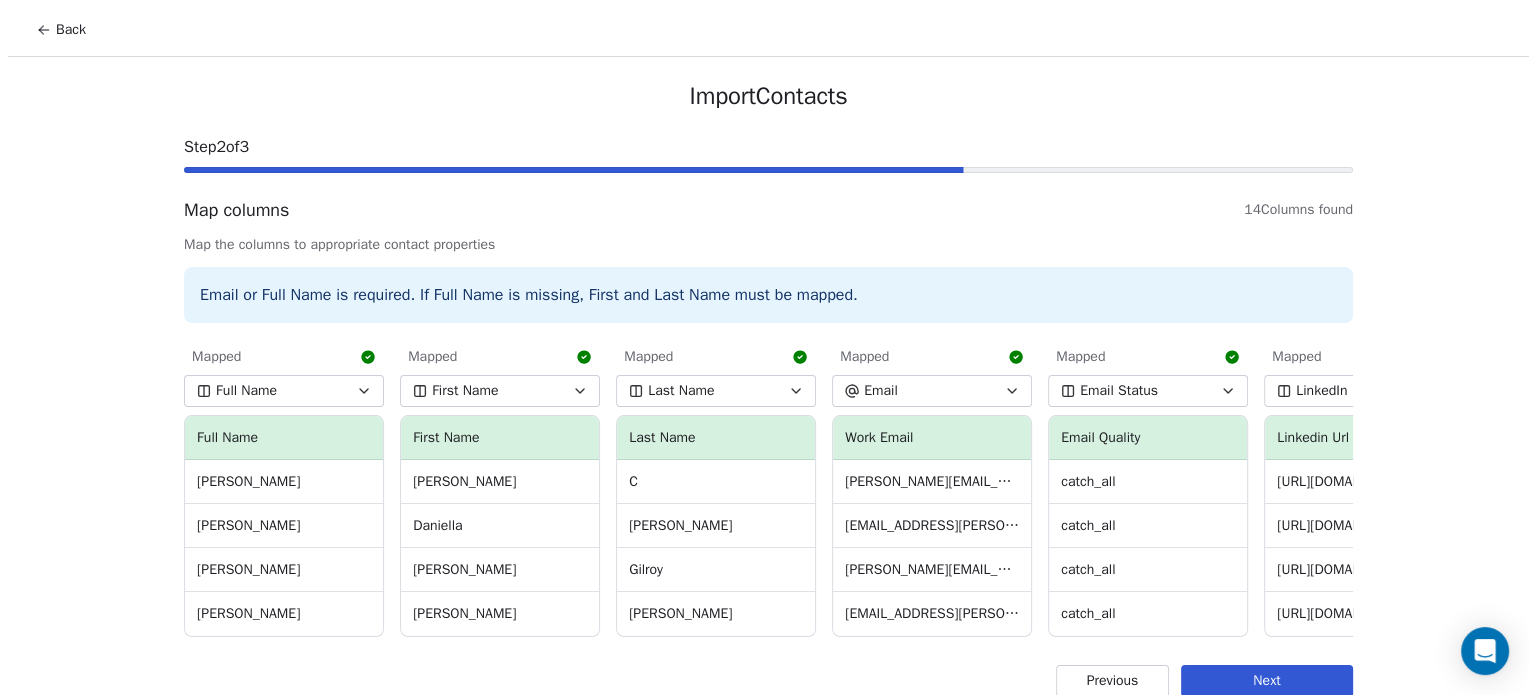 scroll, scrollTop: 0, scrollLeft: 0, axis: both 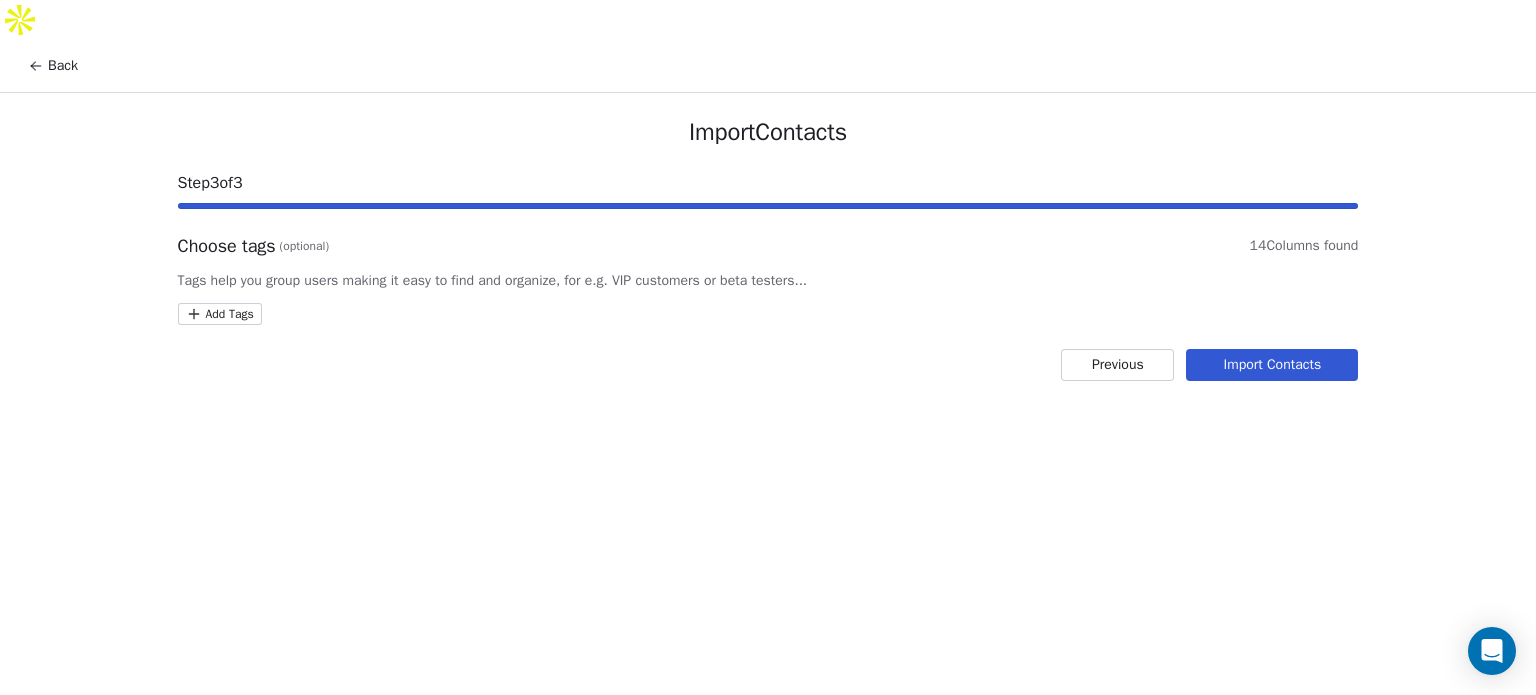 click on "Import Contacts" at bounding box center [1272, 365] 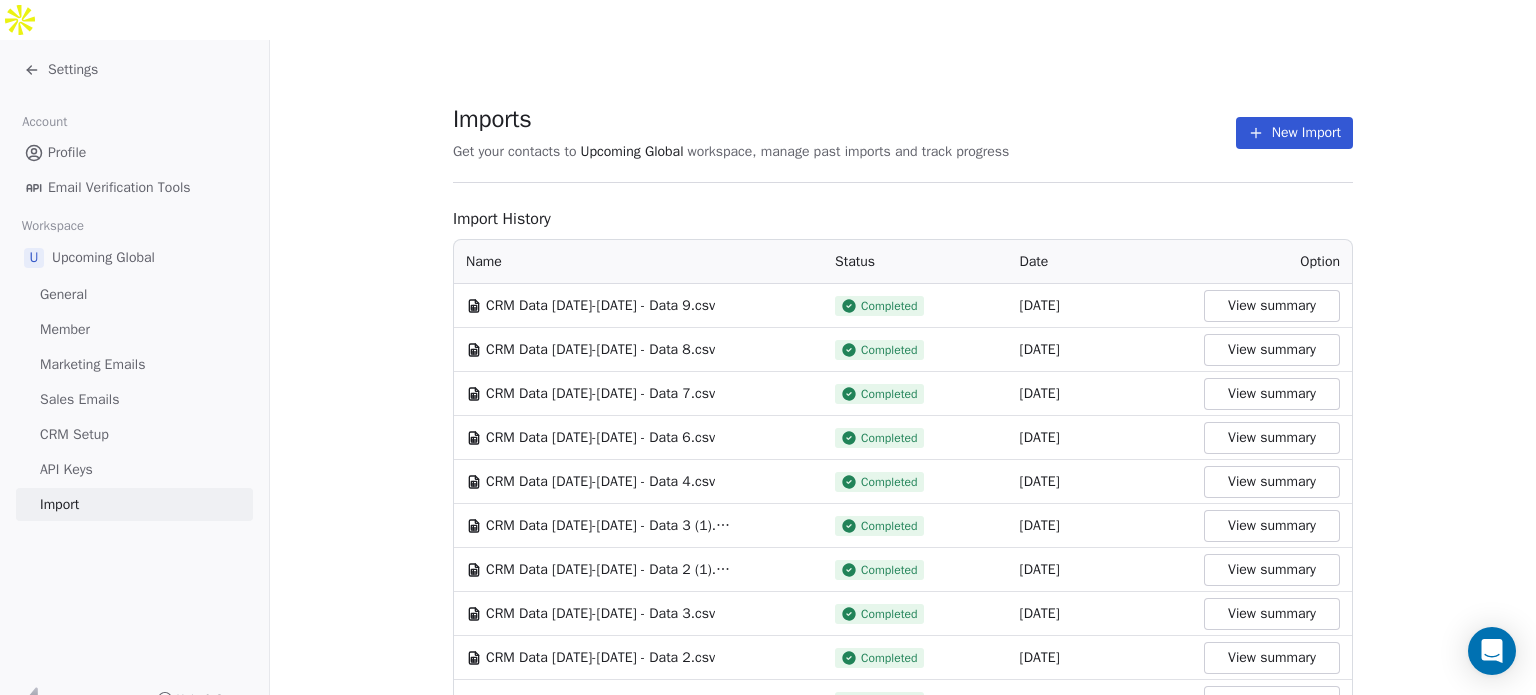 click 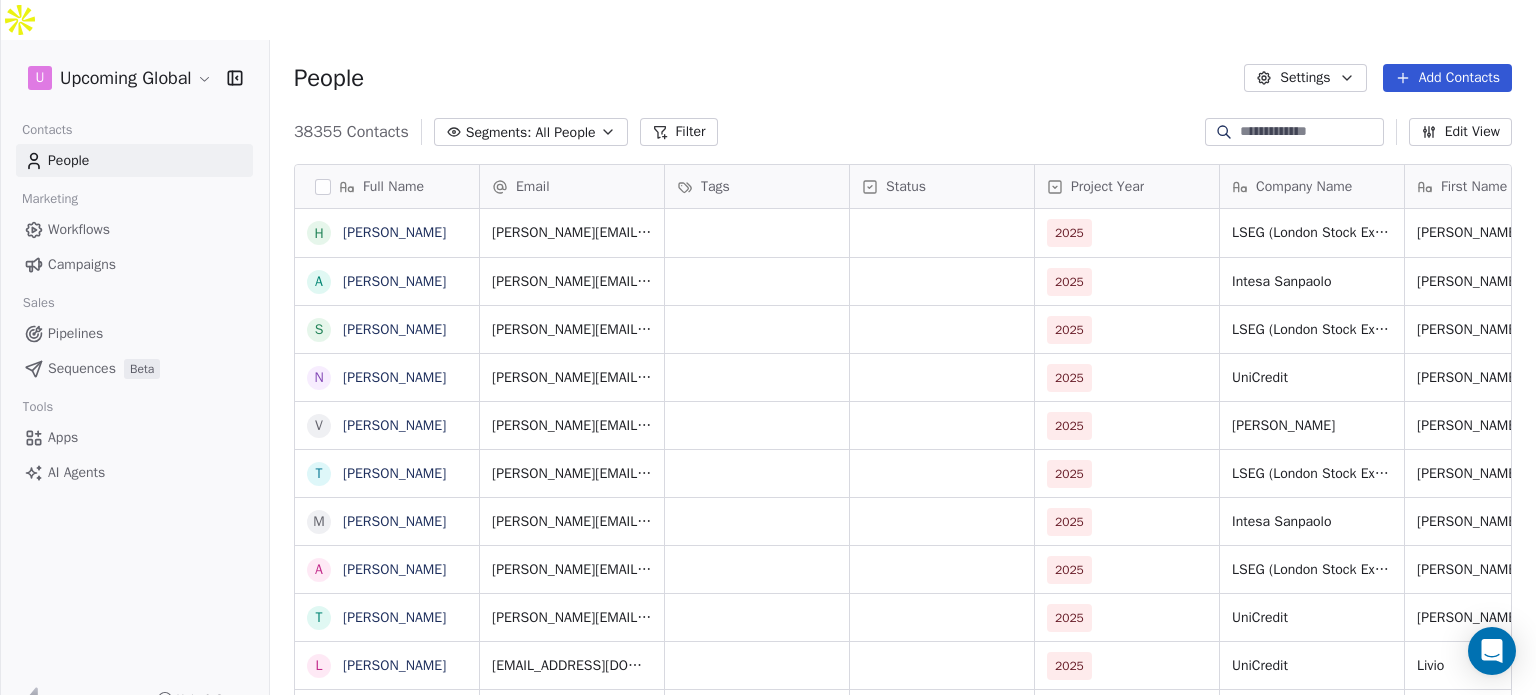scroll, scrollTop: 16, scrollLeft: 16, axis: both 